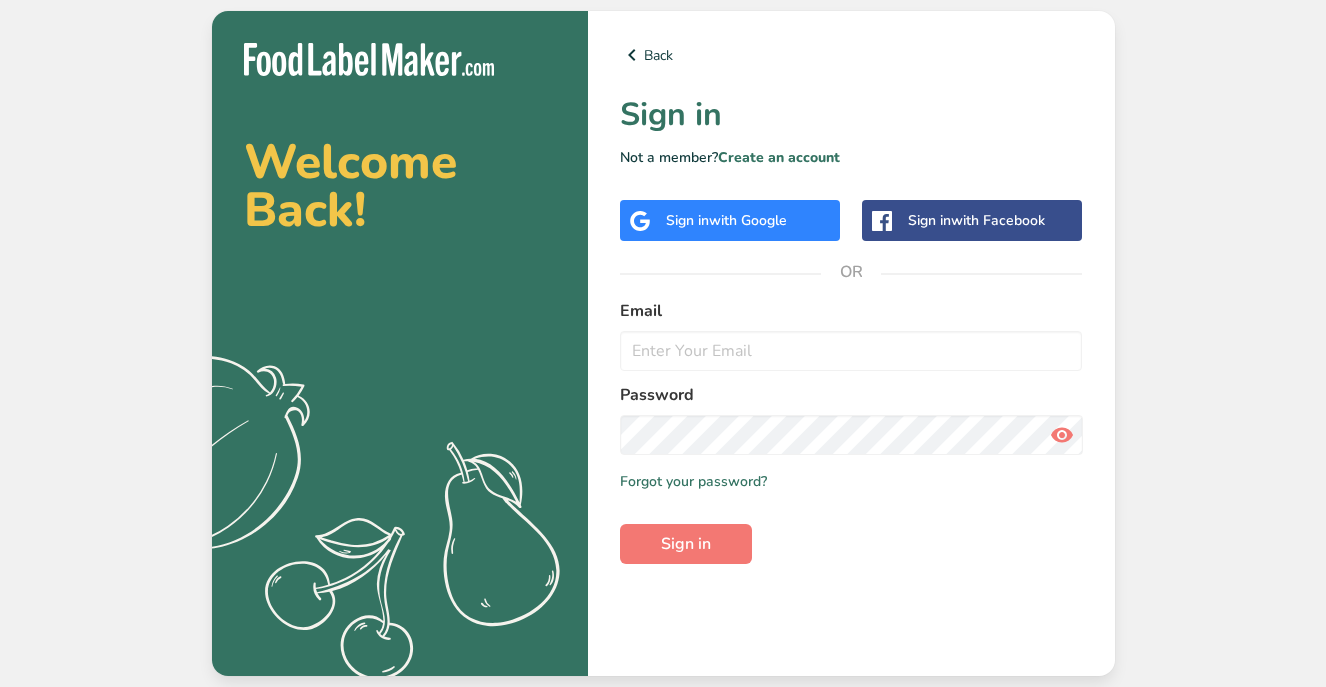 scroll, scrollTop: 0, scrollLeft: 0, axis: both 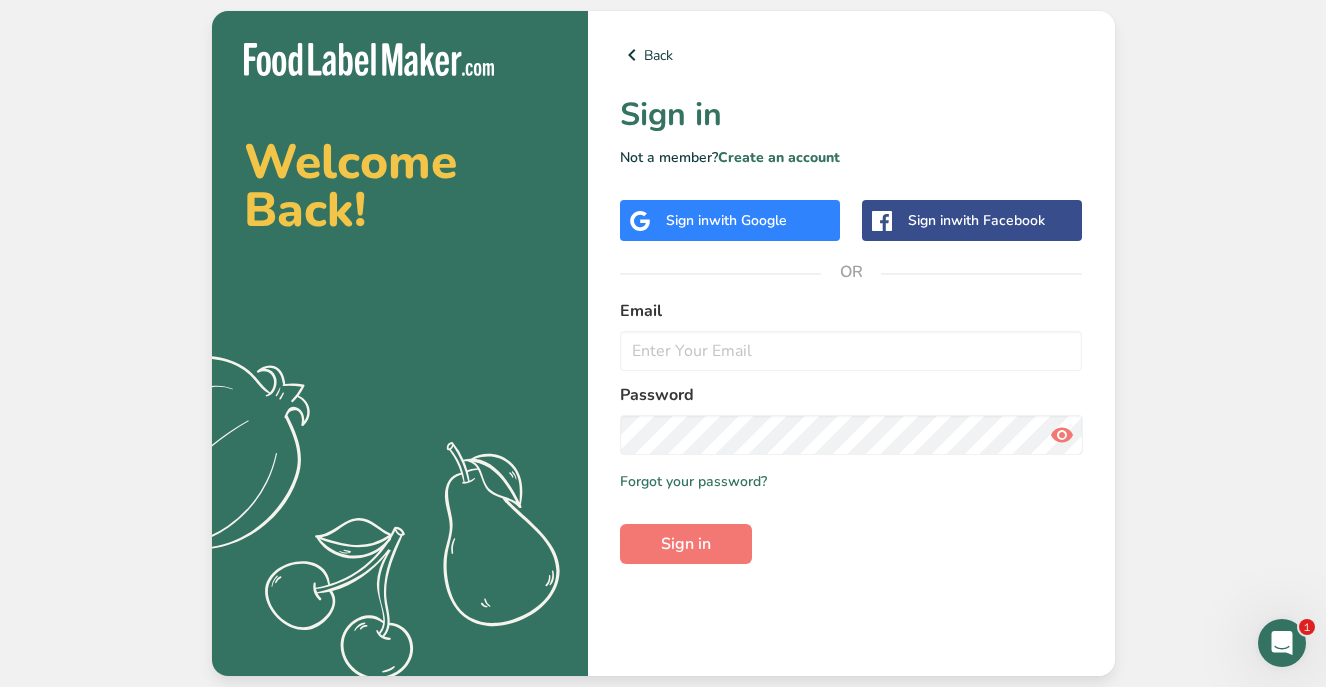 click on "with Google" at bounding box center (748, 220) 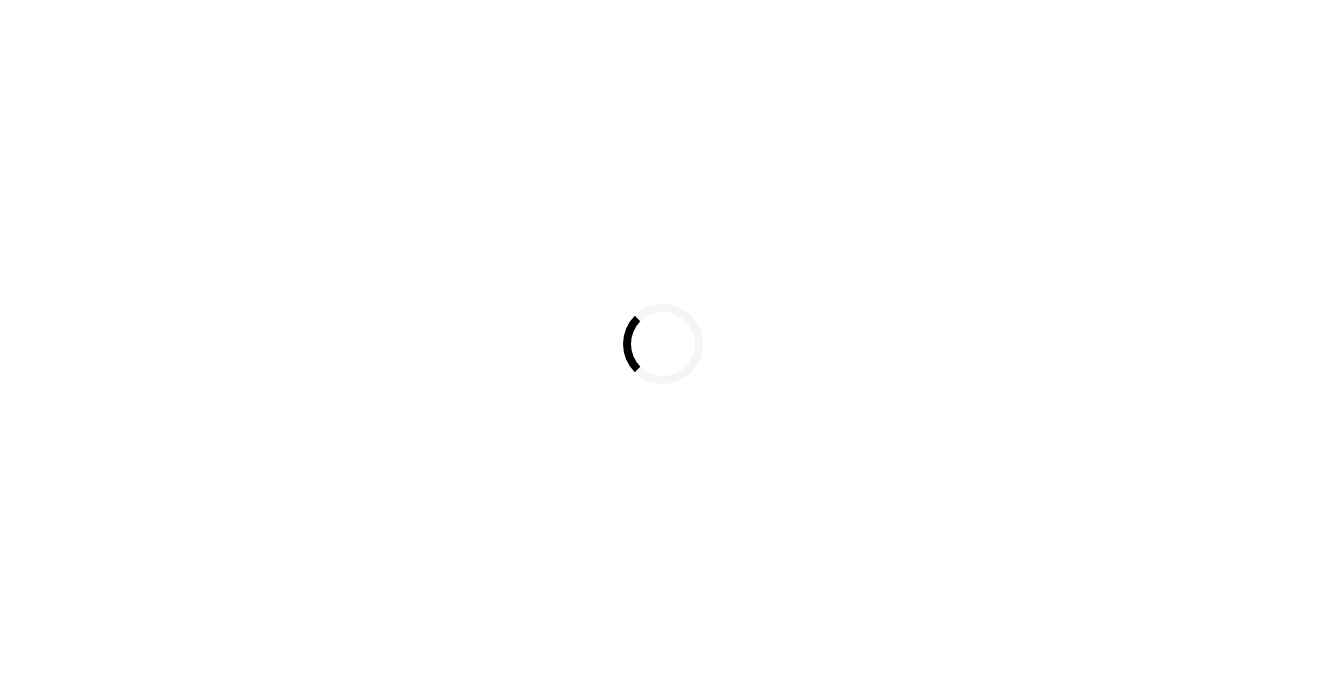 scroll, scrollTop: 0, scrollLeft: 0, axis: both 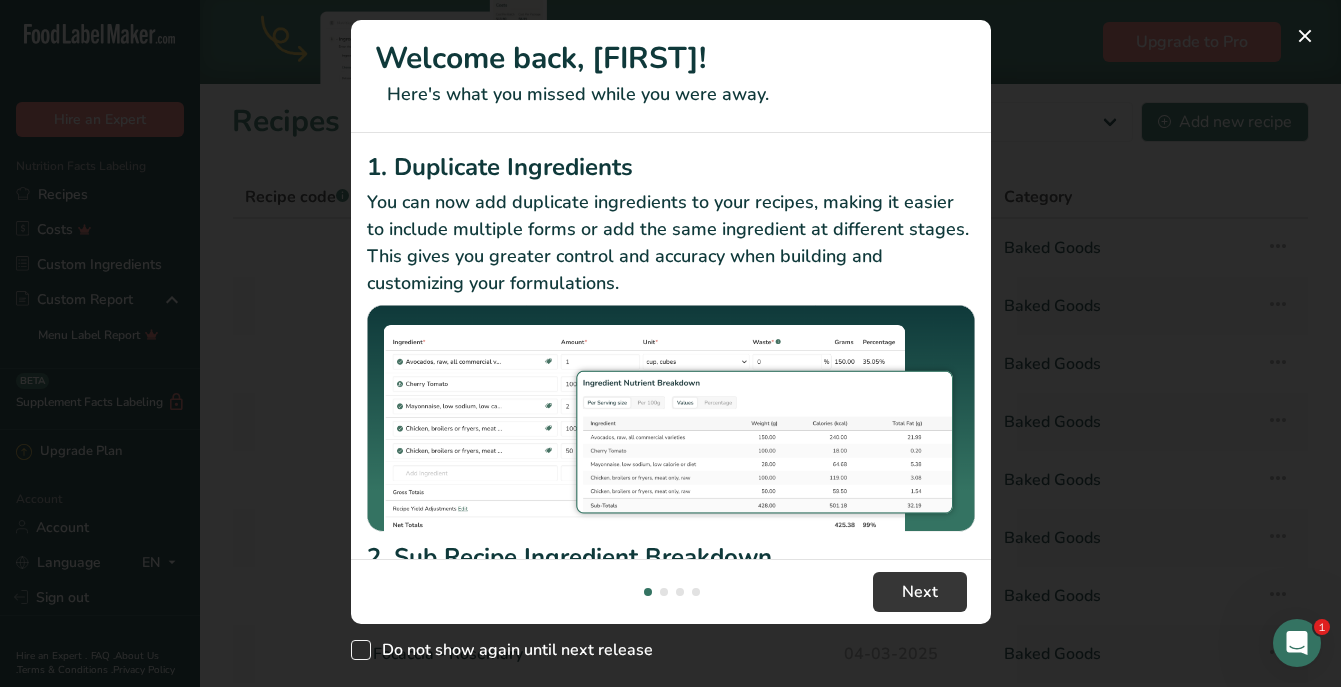 click on "Do not show again until next release" at bounding box center (512, 650) 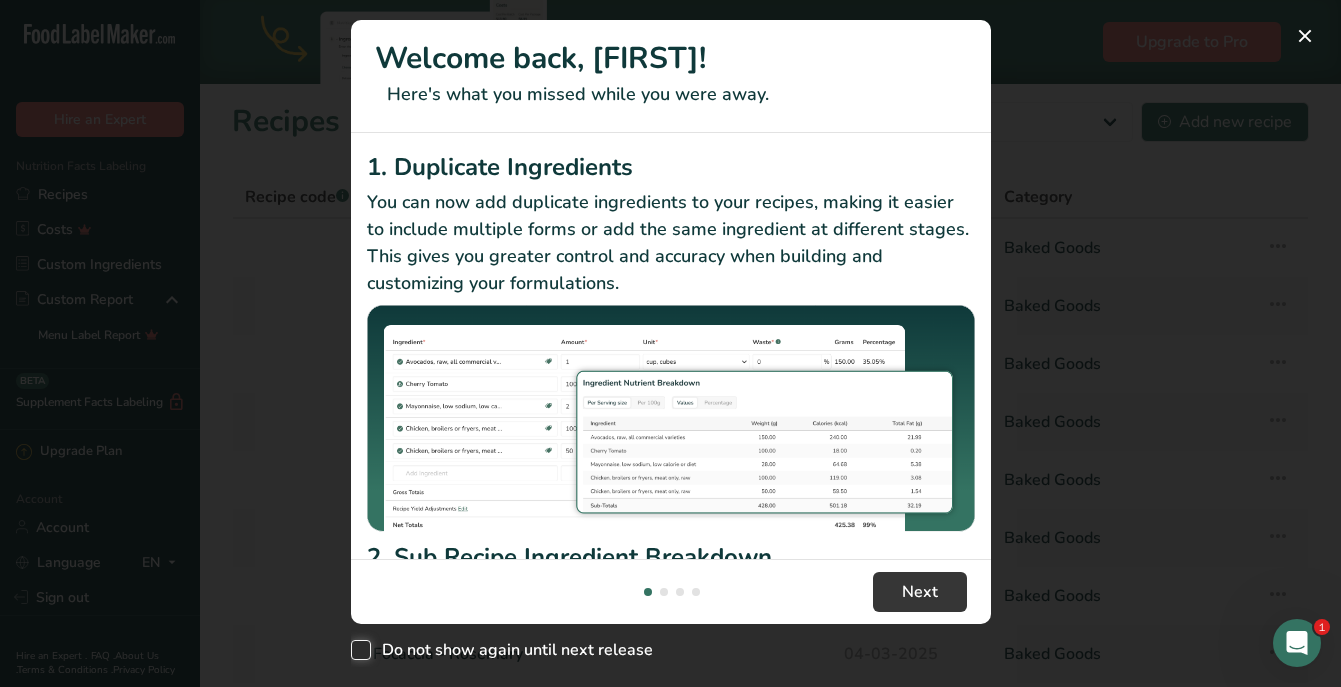 click on "Do not show again until next release" at bounding box center (357, 650) 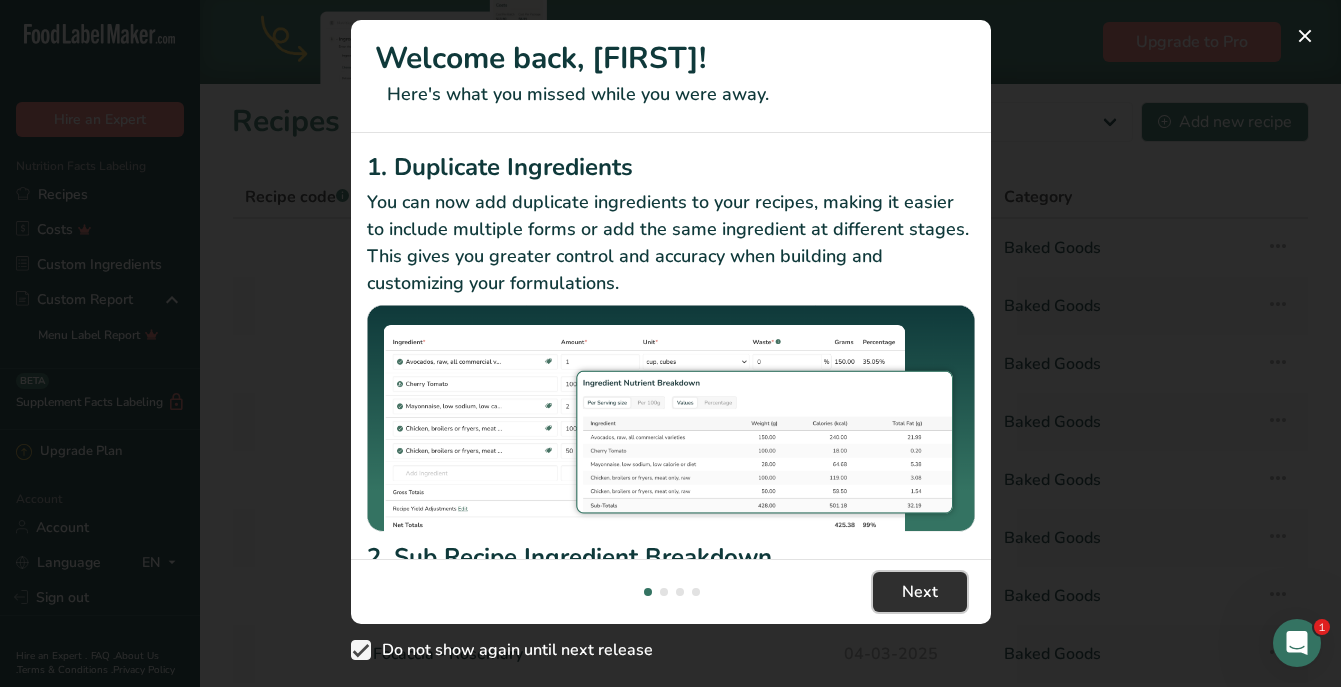 click on "Next" at bounding box center [920, 592] 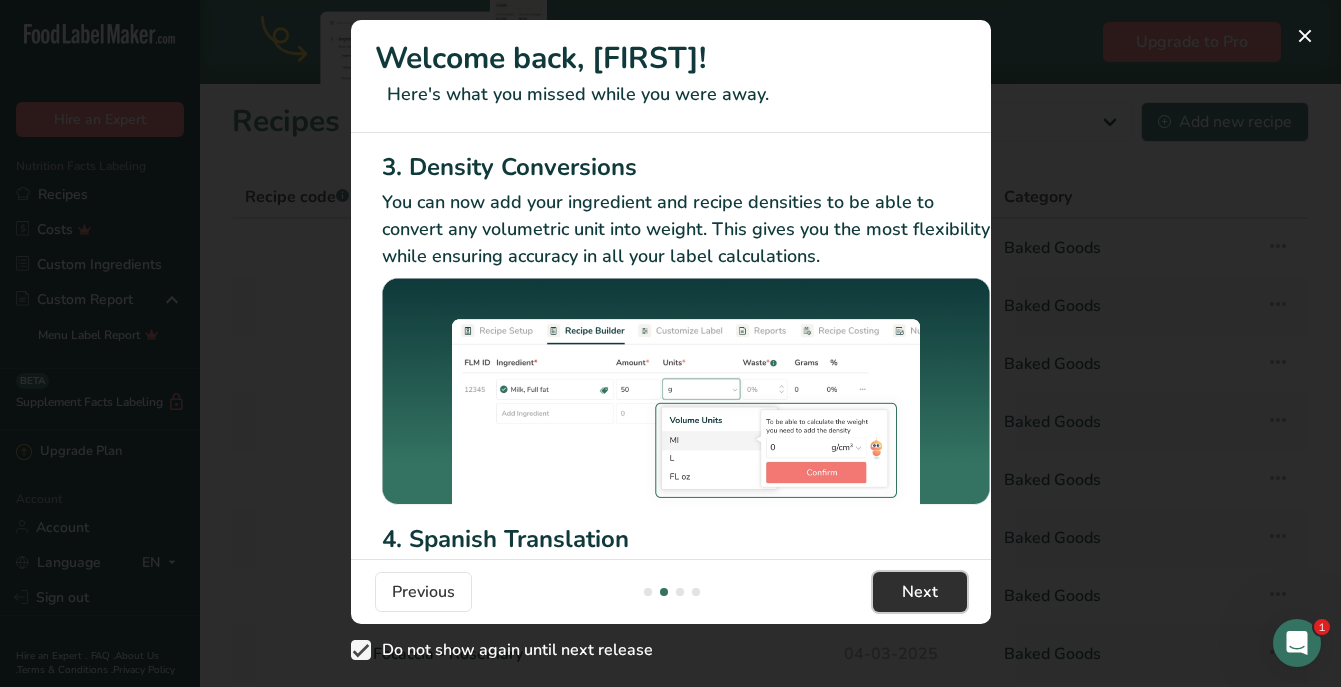 click on "Next" at bounding box center (920, 592) 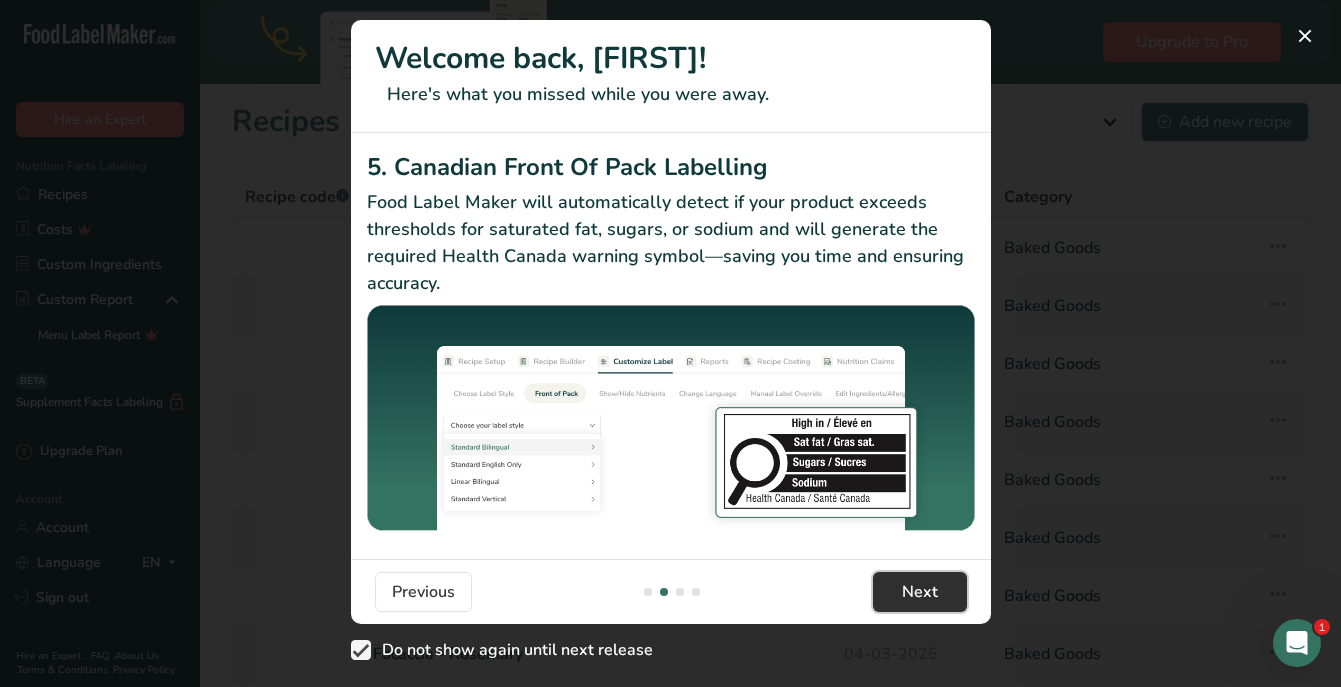 click on "Next" at bounding box center [920, 592] 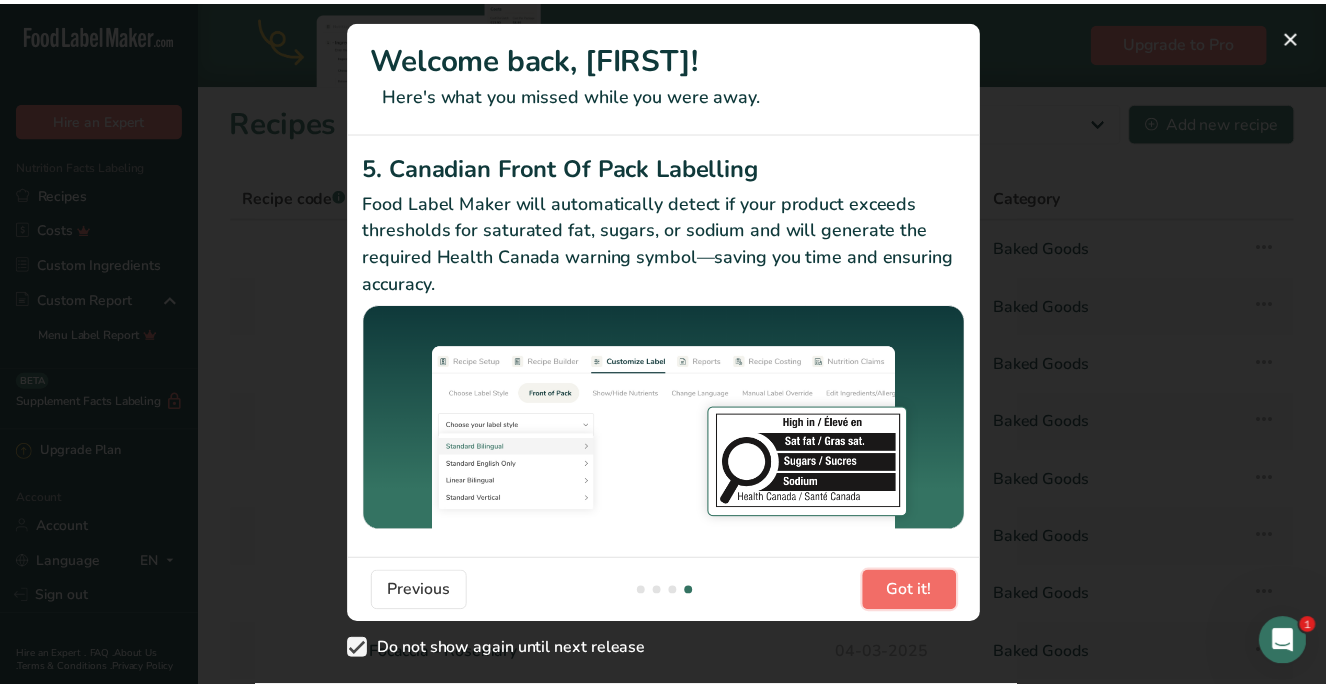 scroll, scrollTop: 0, scrollLeft: 1905, axis: horizontal 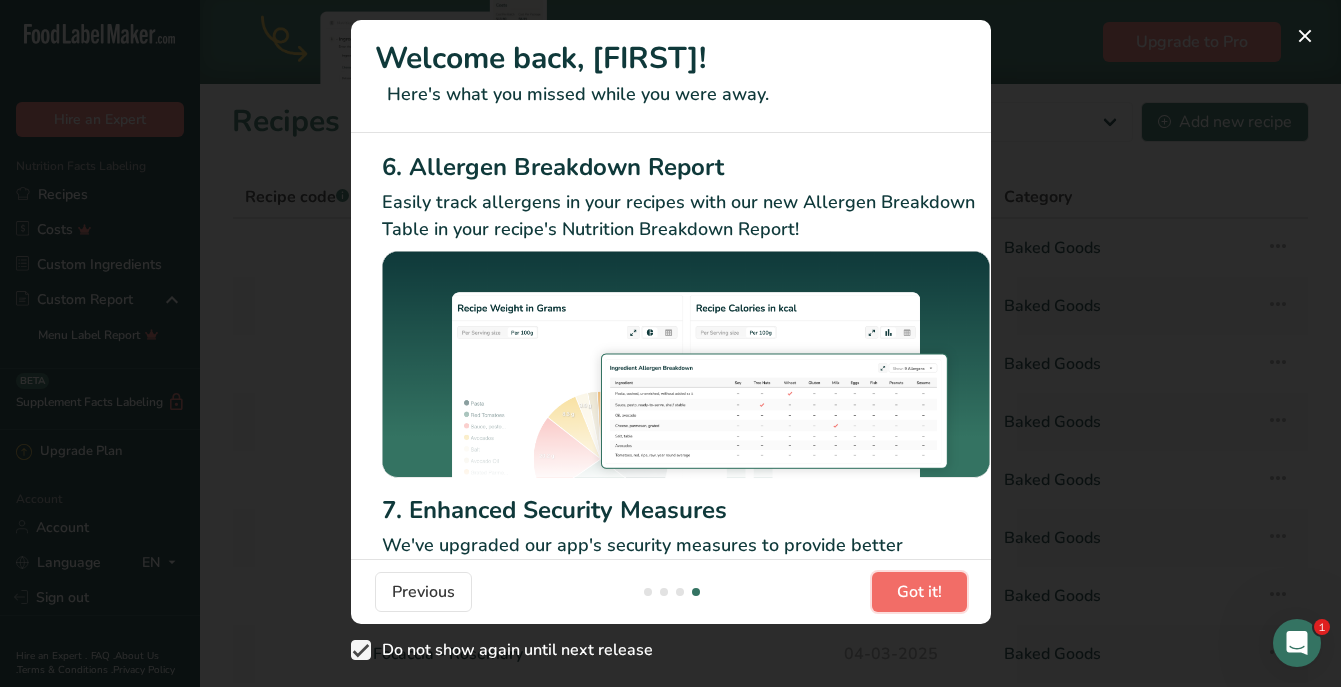 click on "Got it!" at bounding box center [919, 592] 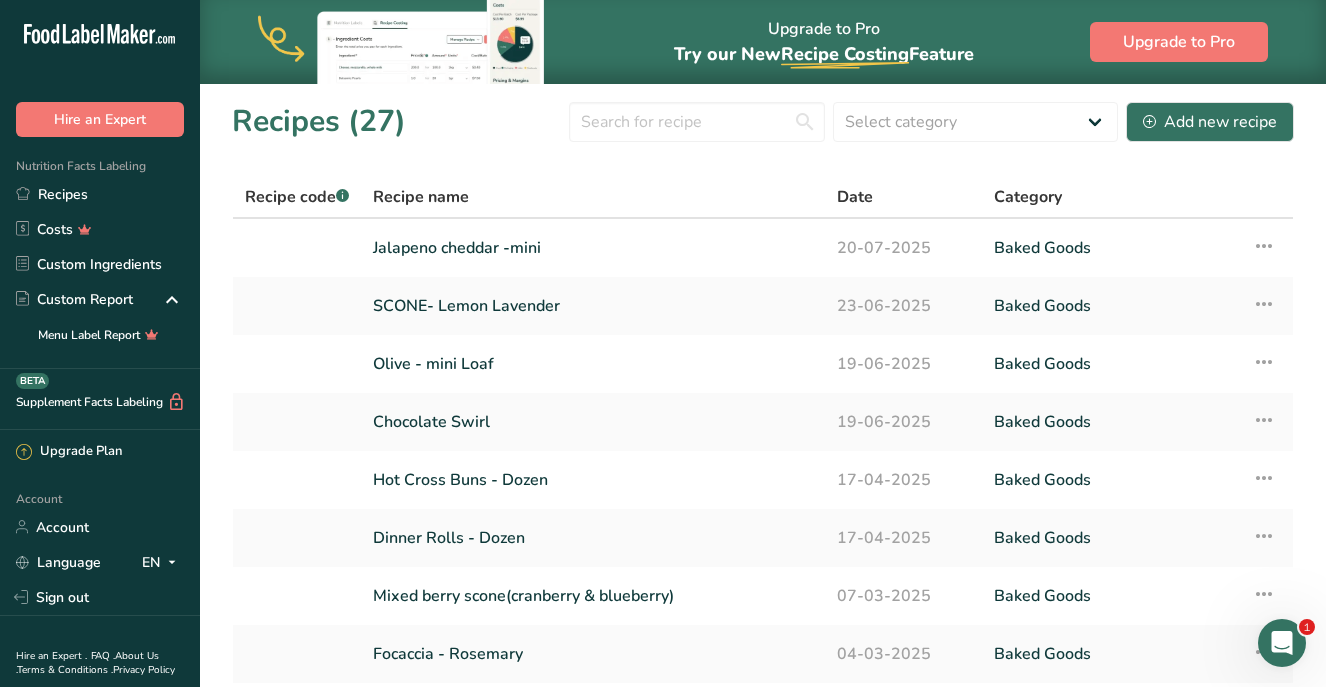 click on "Got it!" at bounding box center [924, 604] 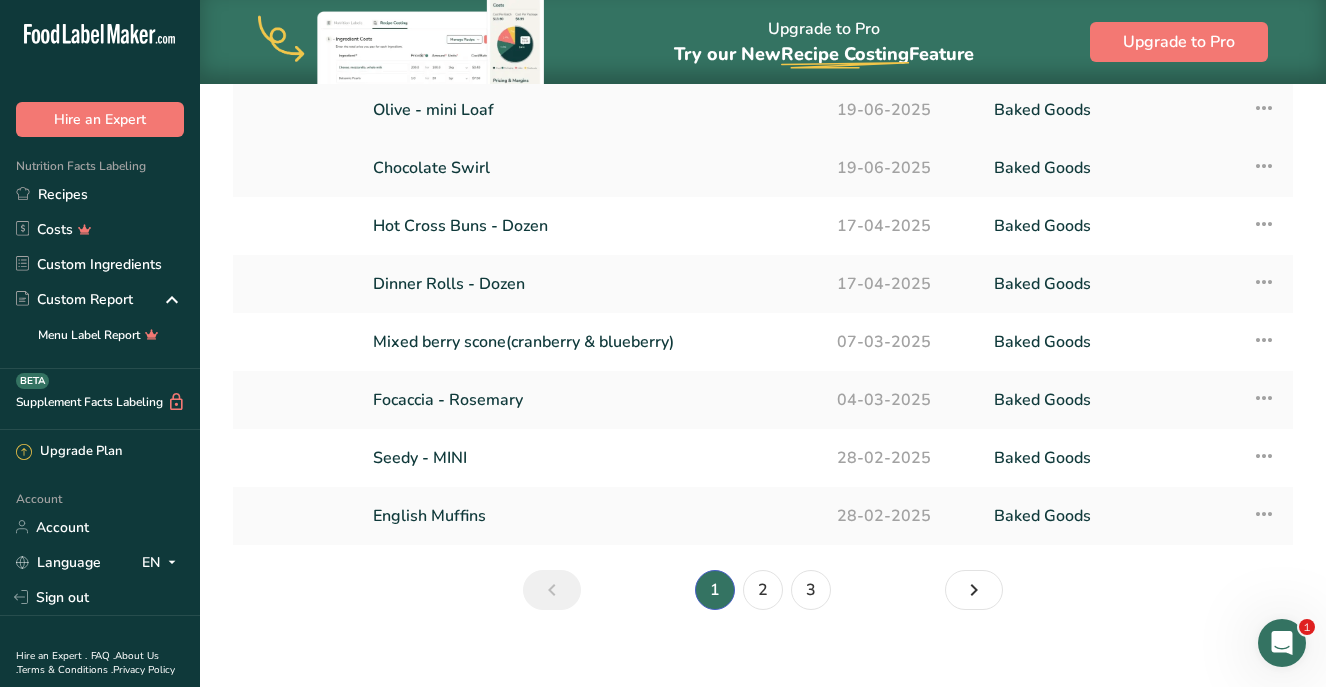 scroll, scrollTop: 273, scrollLeft: 0, axis: vertical 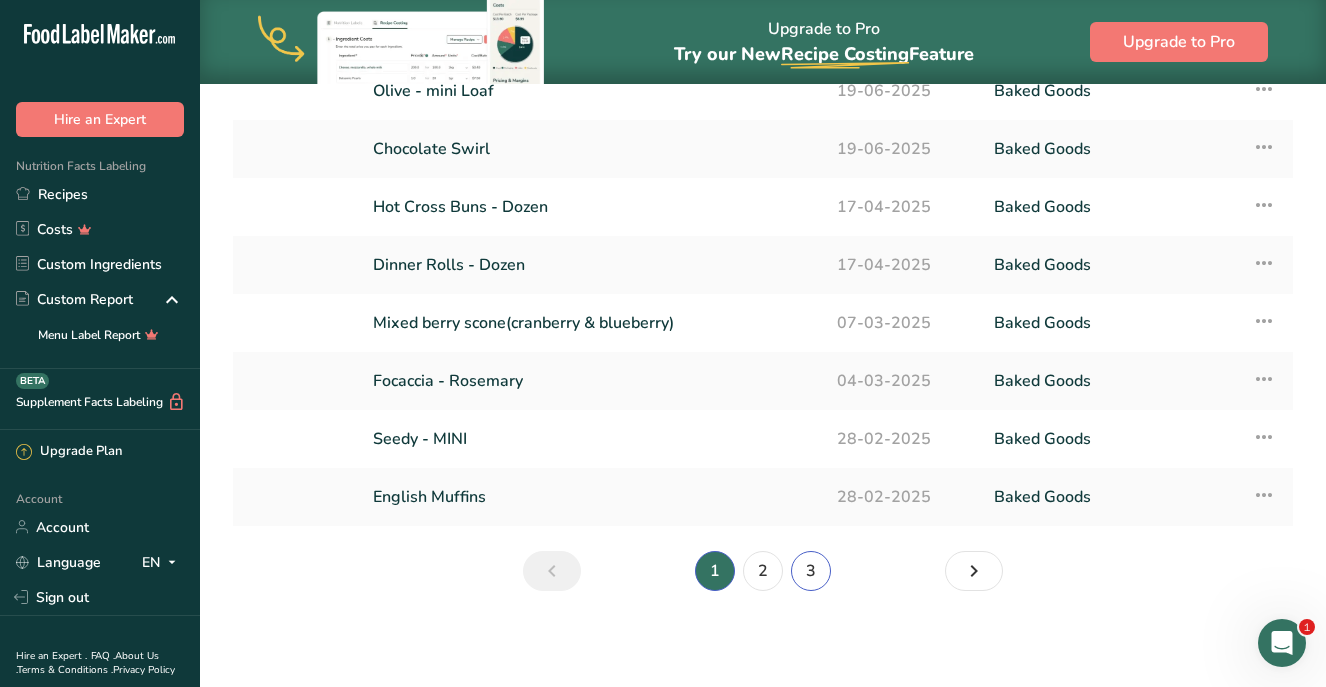 click on "3" at bounding box center (811, 571) 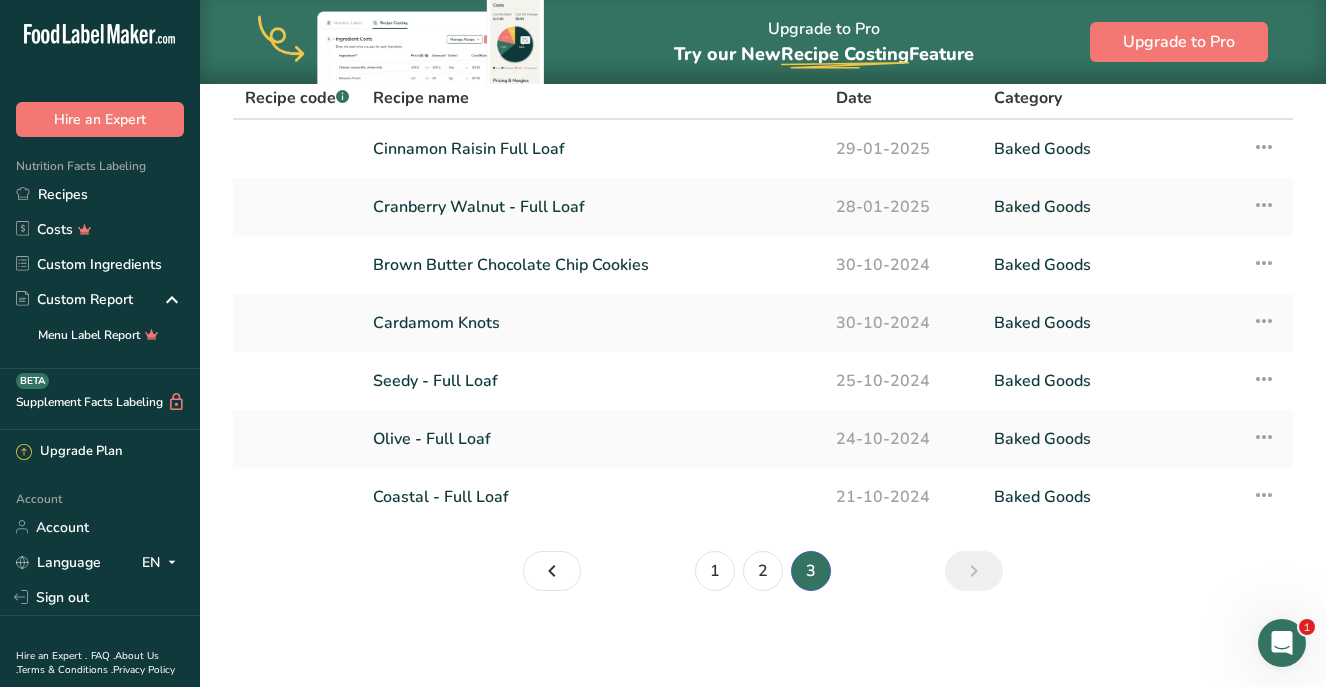 scroll, scrollTop: 99, scrollLeft: 0, axis: vertical 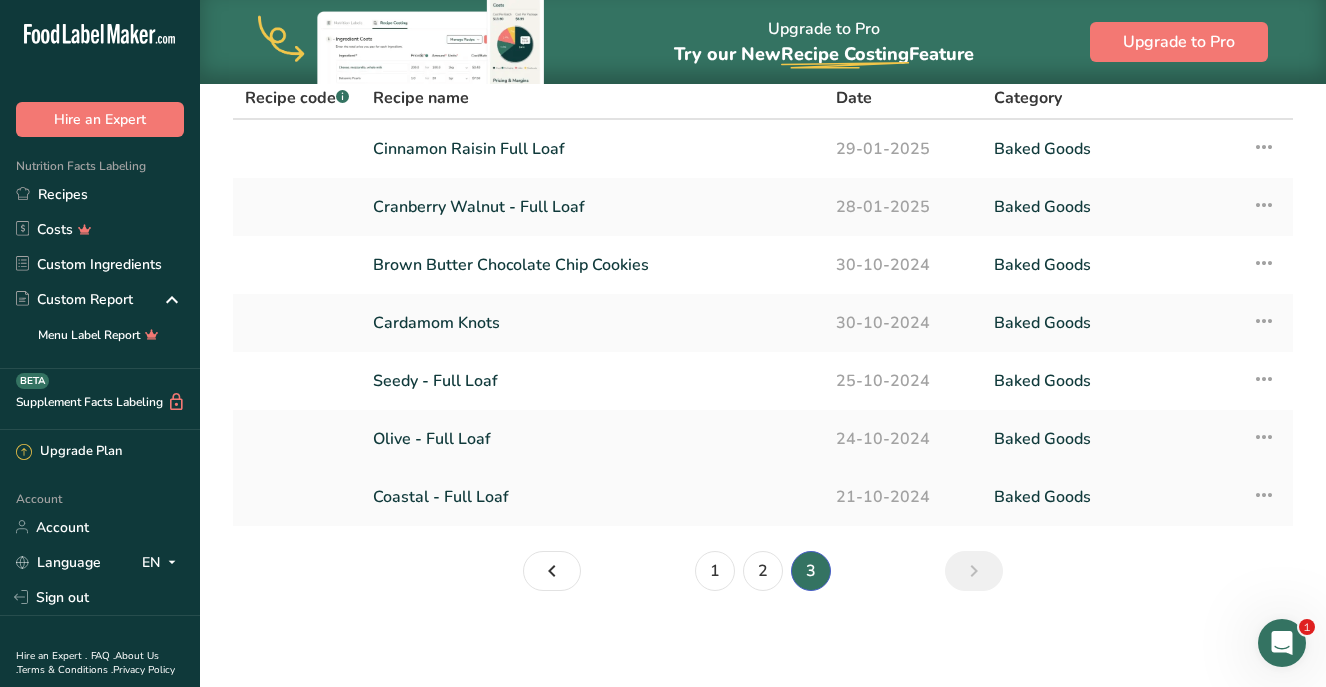 click on "Coastal - Full Loaf" at bounding box center (592, 497) 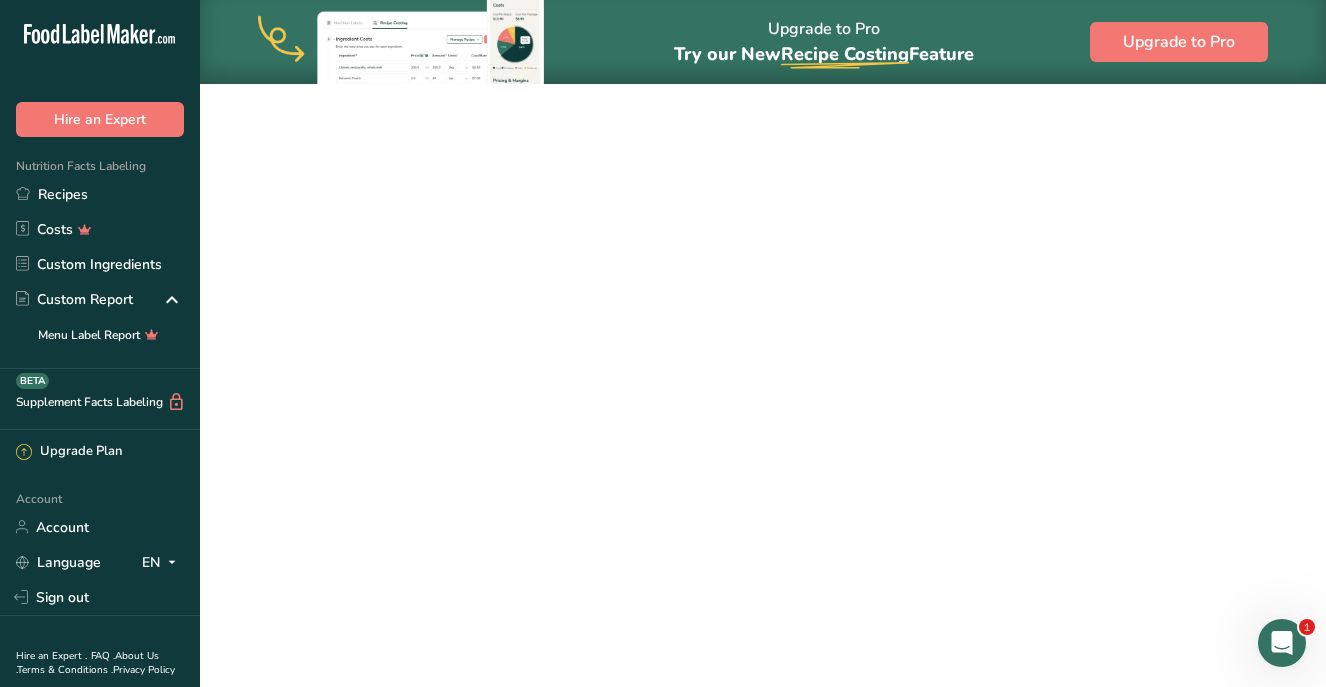 scroll, scrollTop: 0, scrollLeft: 0, axis: both 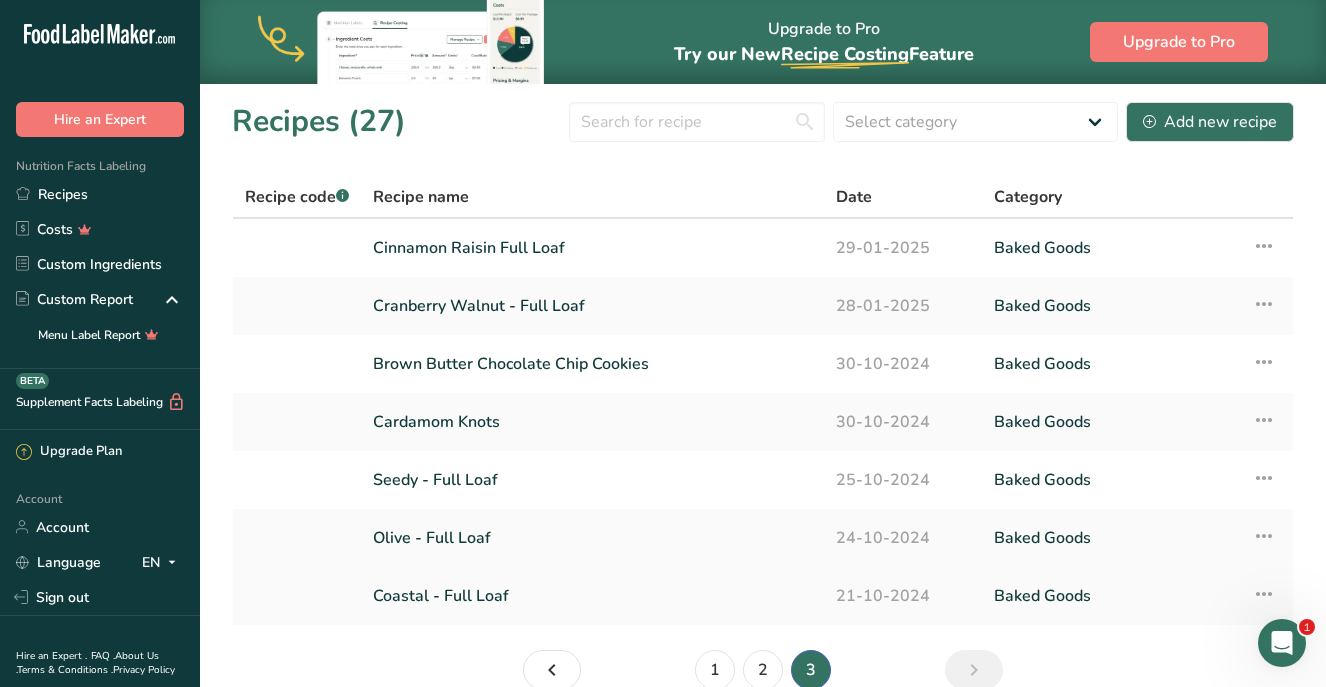 click on "Recipe Setup       Delete Recipe           Duplicate Recipe             Scale Recipe             Save as Sub-Recipe   .a-a{fill:#347362;}.b-a{fill:#fff;}                               Nutrition Breakdown                   Recipe Card
NEW
Amino Acids Pattern Report             Activity History" at bounding box center [1266, 596] 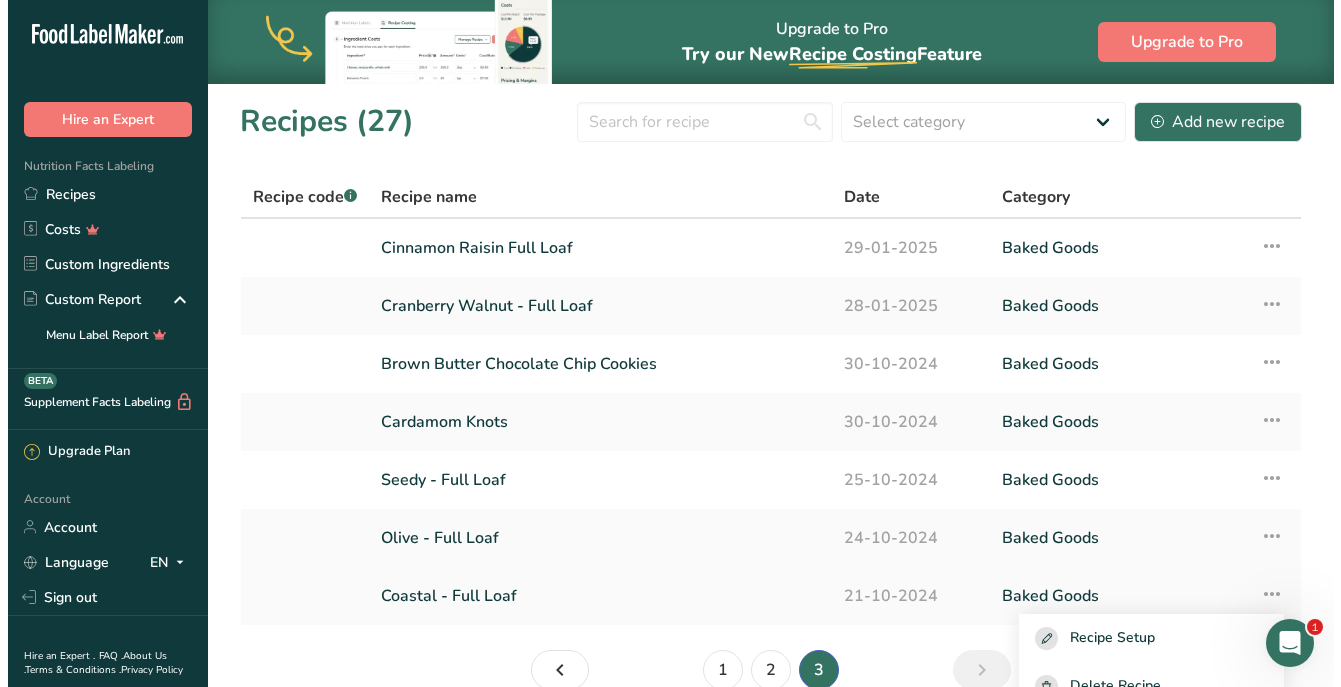scroll, scrollTop: 265, scrollLeft: 0, axis: vertical 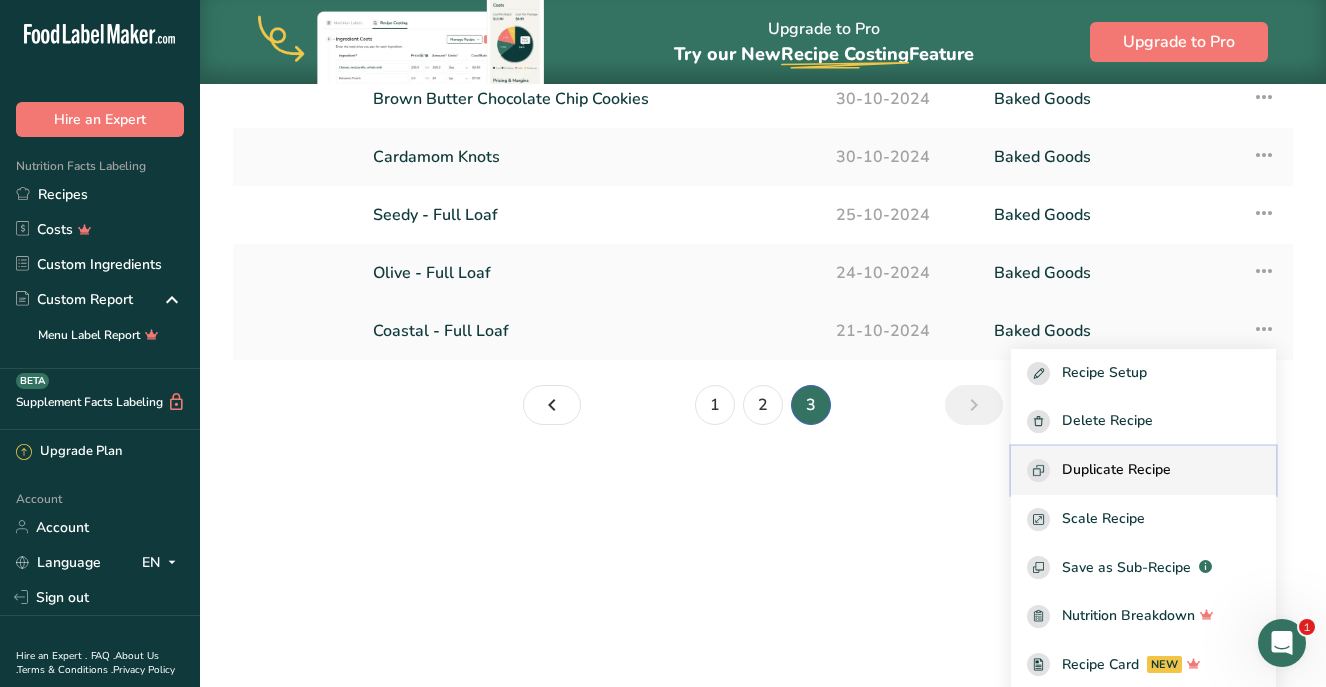 click on "Duplicate Recipe" at bounding box center (1116, 470) 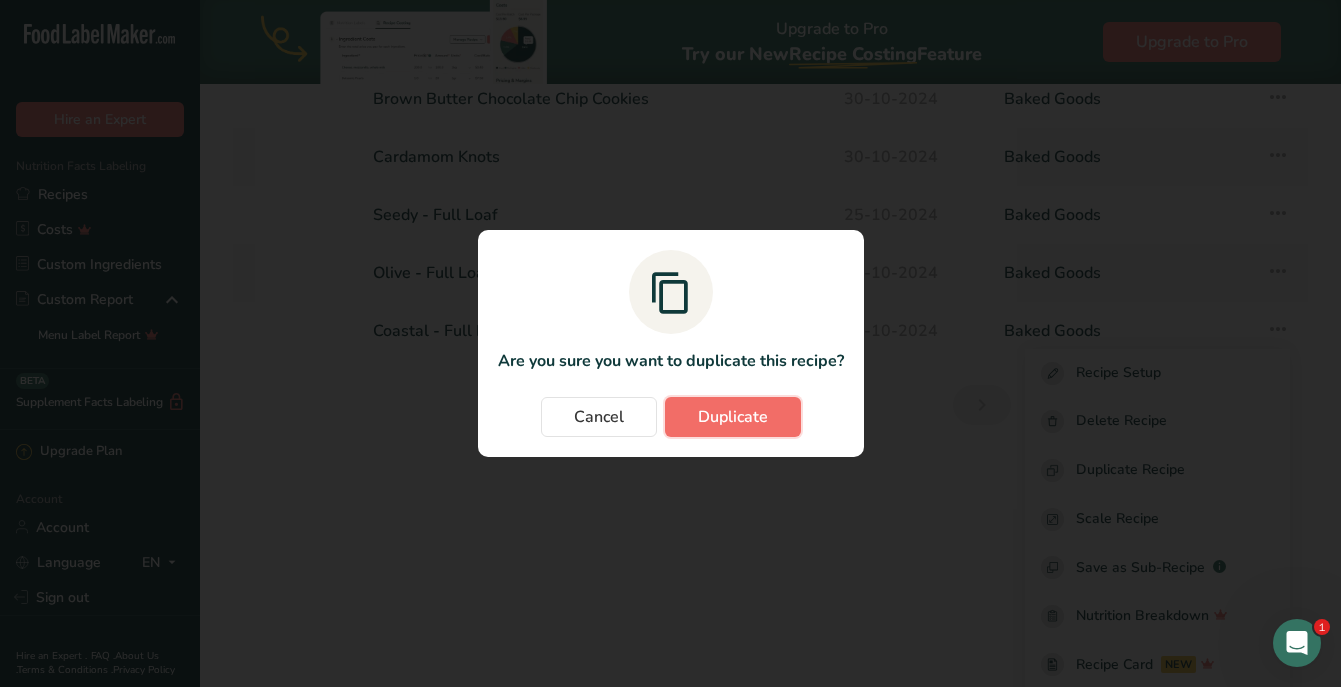 click on "Duplicate" at bounding box center (733, 417) 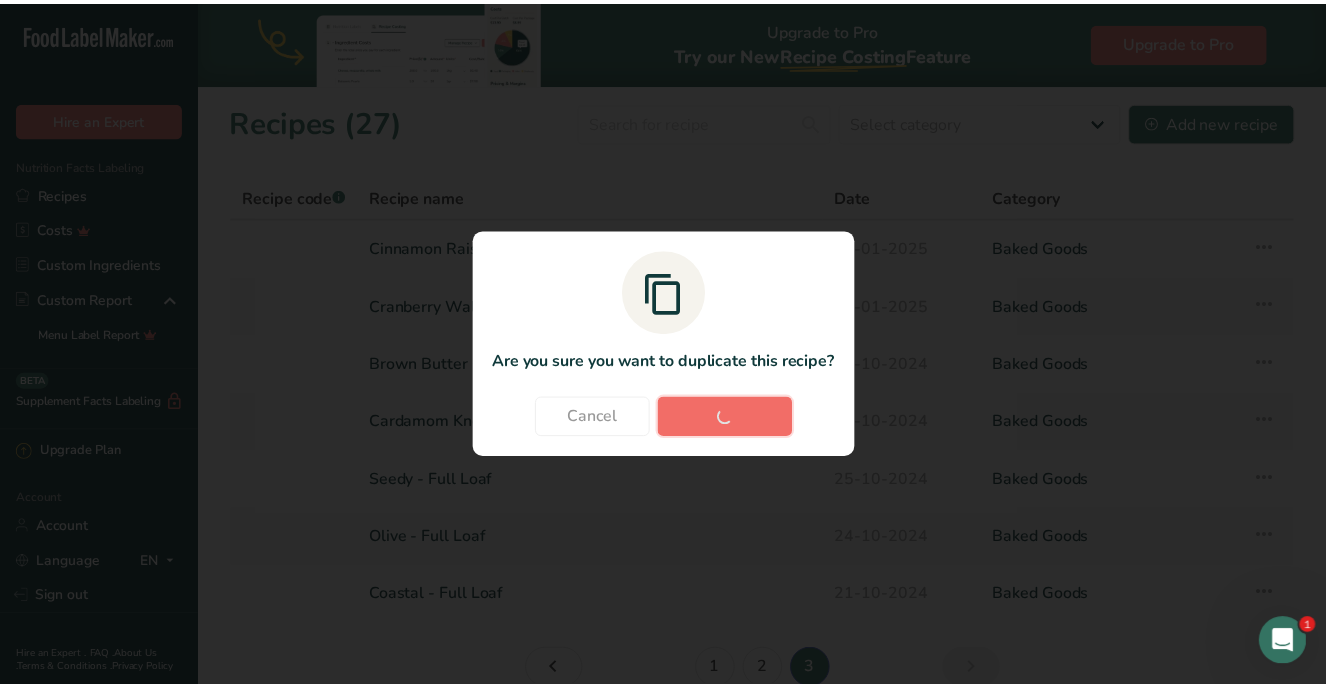 scroll, scrollTop: 0, scrollLeft: 0, axis: both 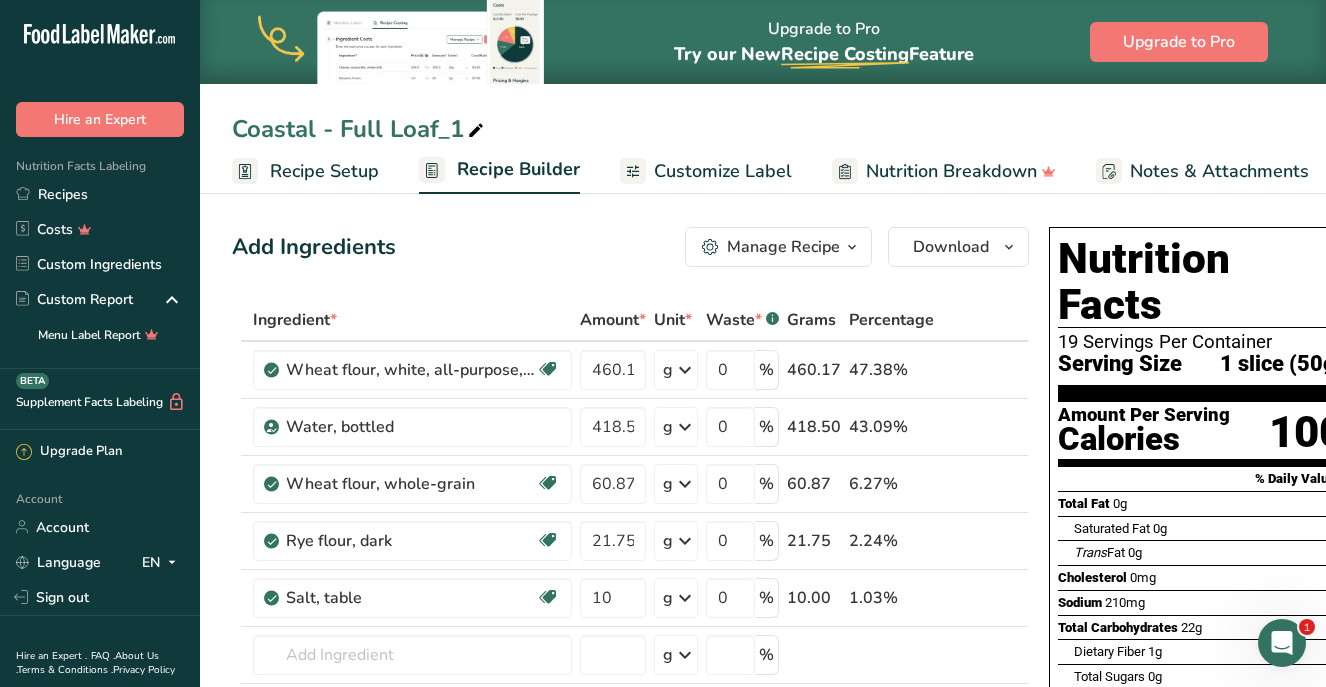 click on "Coastal - Full Loaf_1" at bounding box center (360, 129) 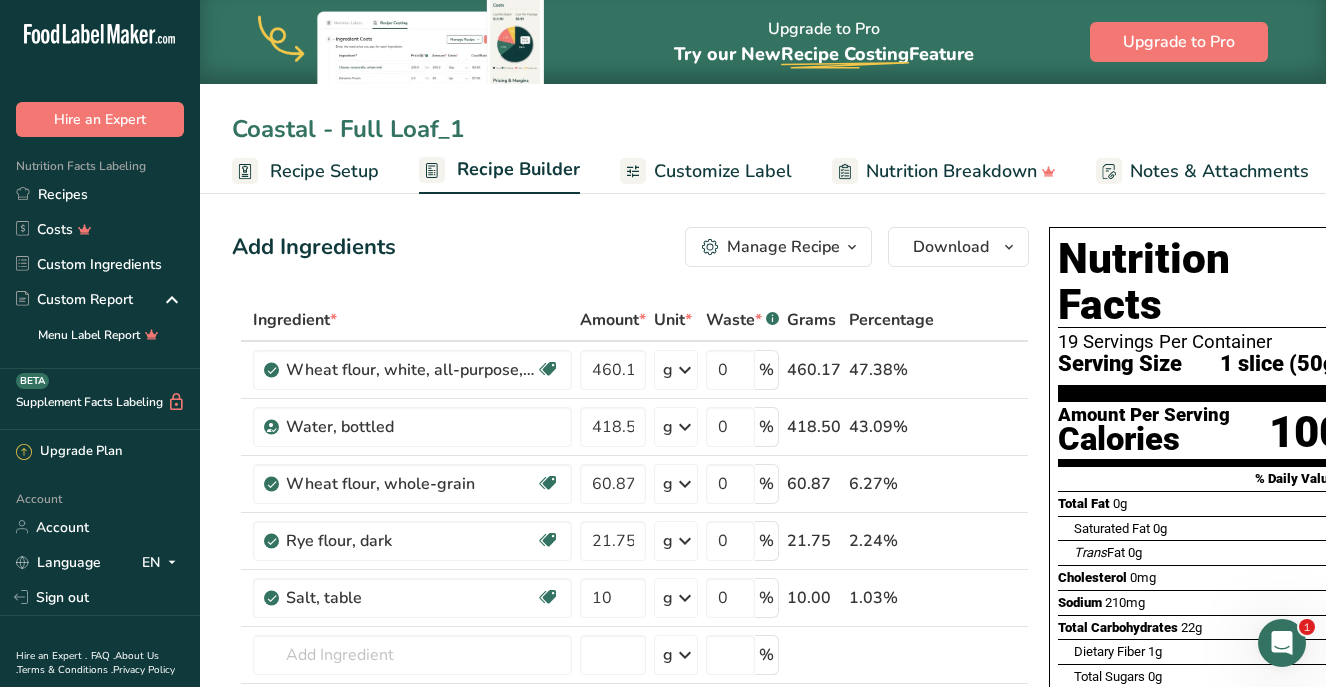 drag, startPoint x: 468, startPoint y: 133, endPoint x: 336, endPoint y: 133, distance: 132 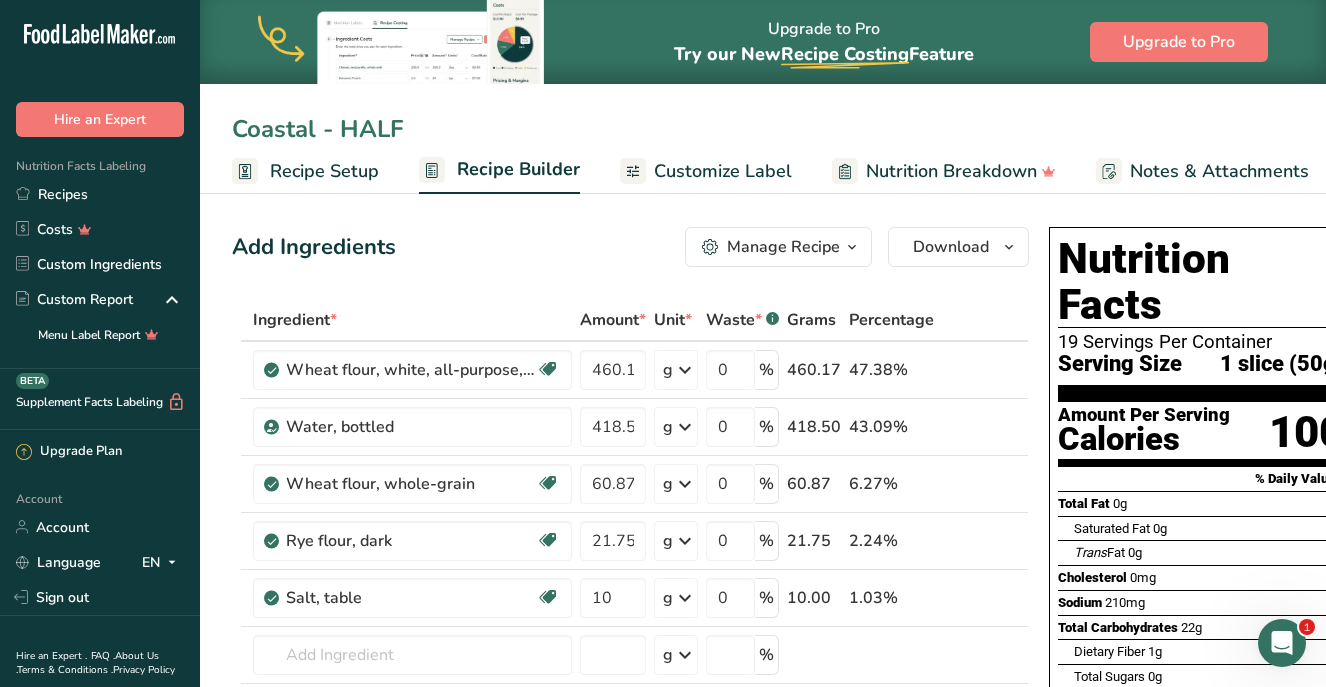 type on "Coastal - HALF" 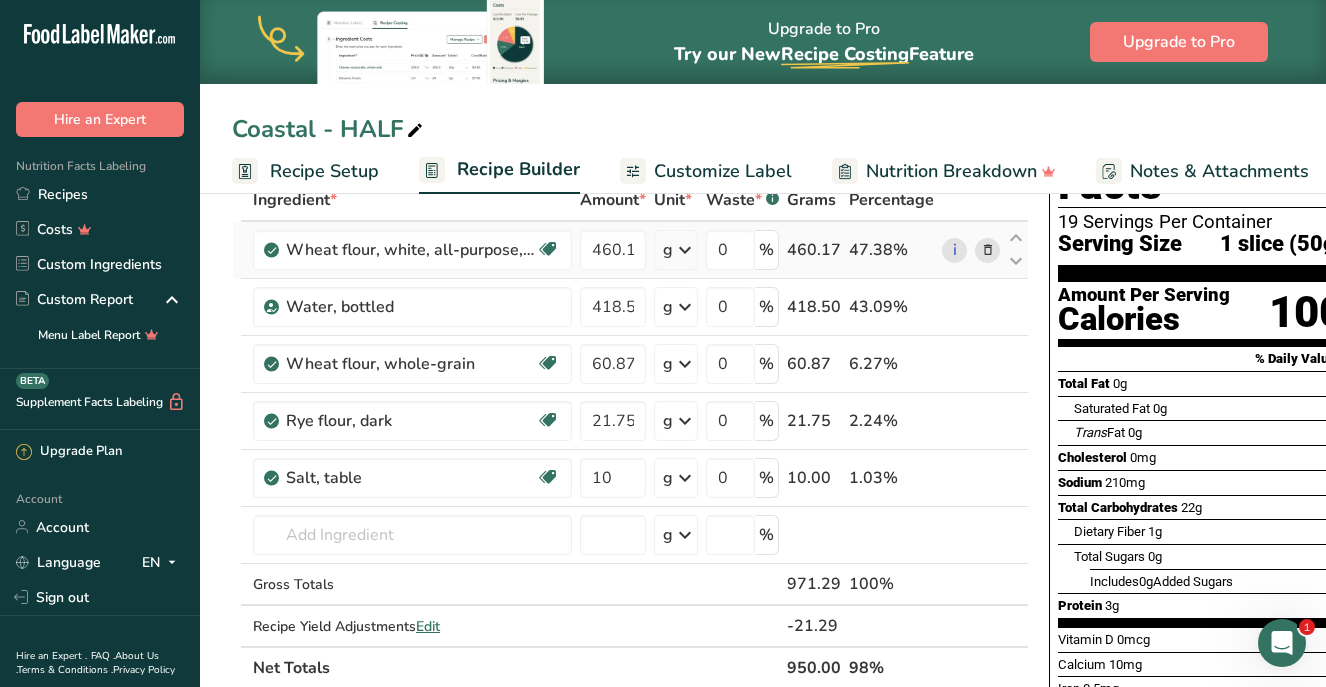 scroll, scrollTop: 119, scrollLeft: 0, axis: vertical 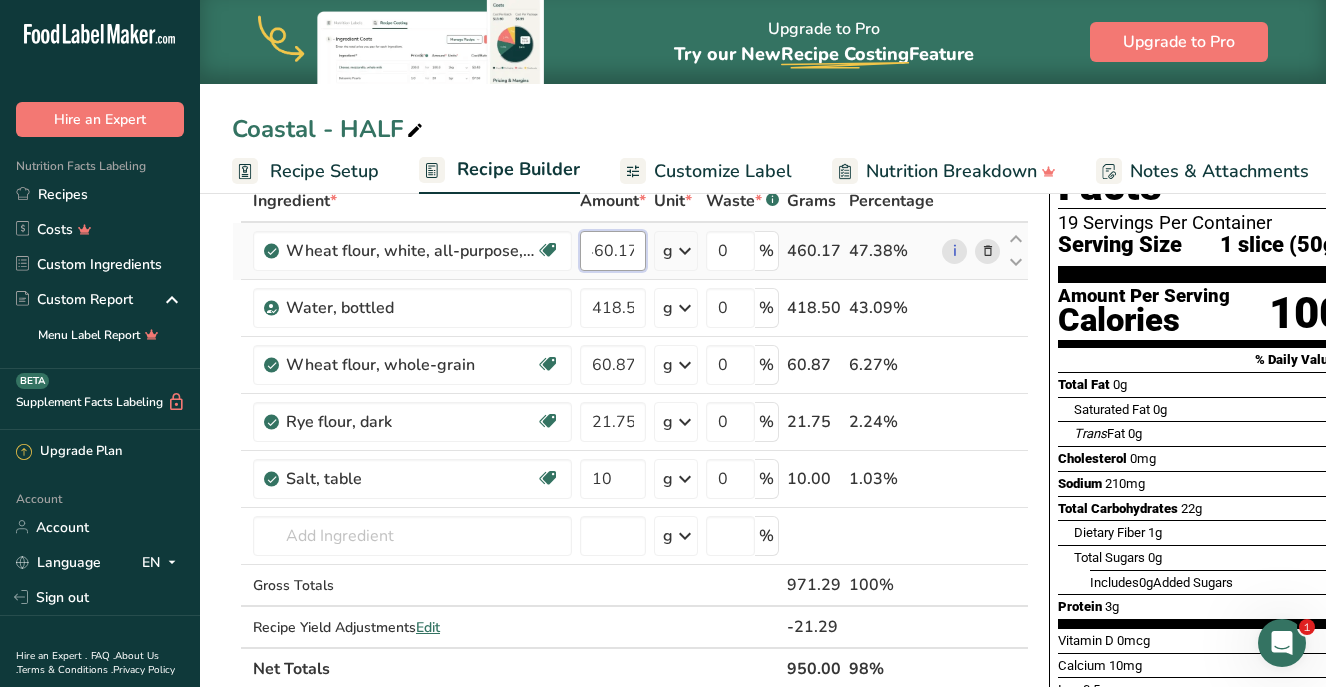 drag, startPoint x: 589, startPoint y: 245, endPoint x: 644, endPoint y: 245, distance: 55 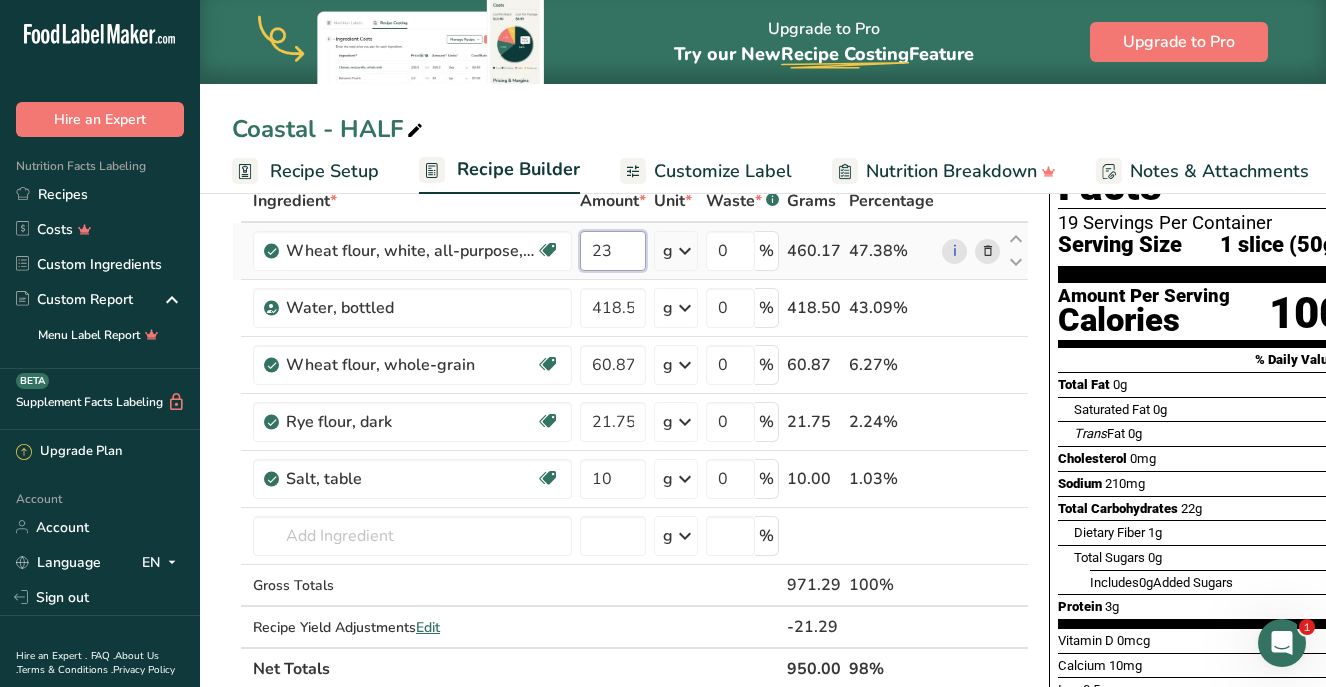 scroll, scrollTop: 0, scrollLeft: 0, axis: both 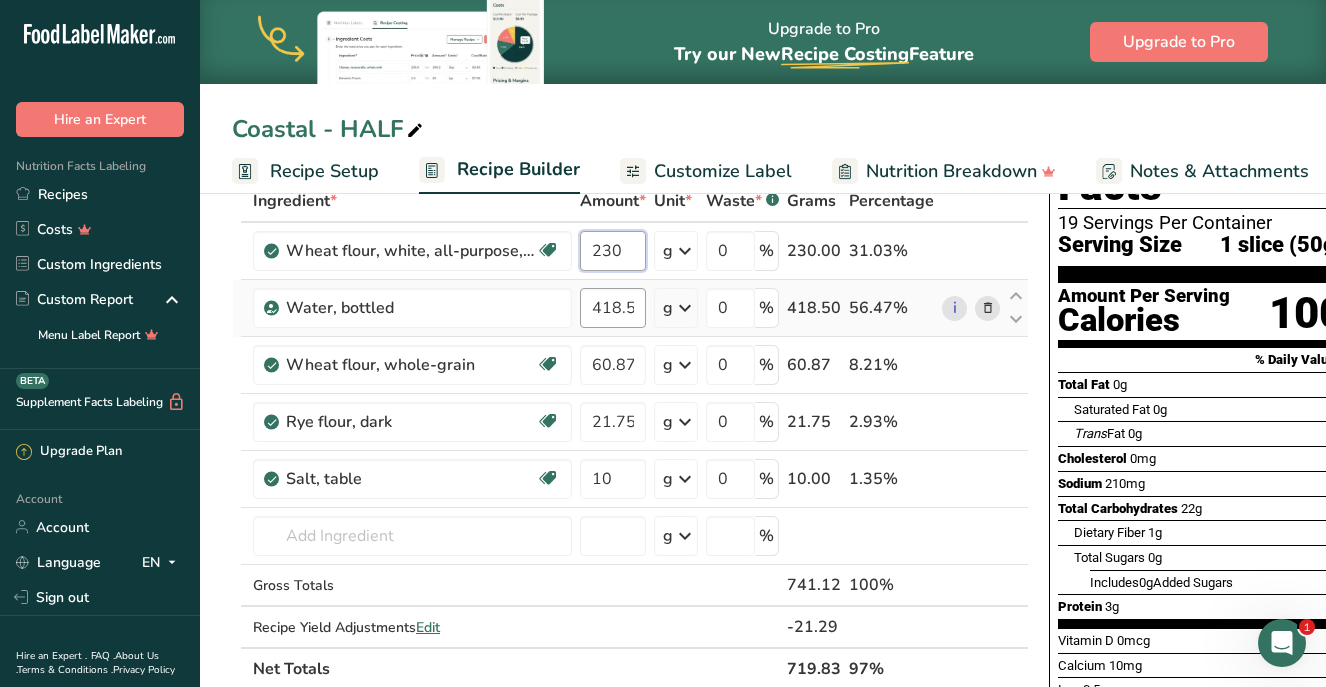 type on "230" 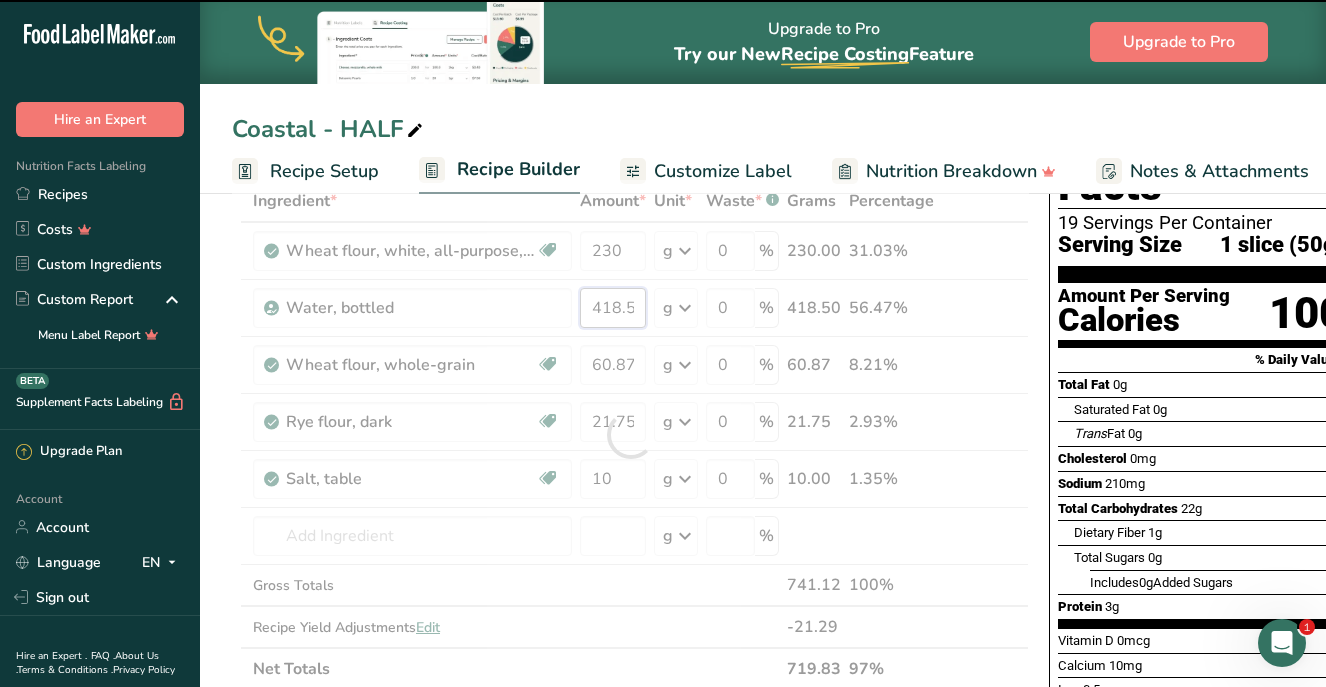 drag, startPoint x: 591, startPoint y: 311, endPoint x: 643, endPoint y: 306, distance: 52.23983 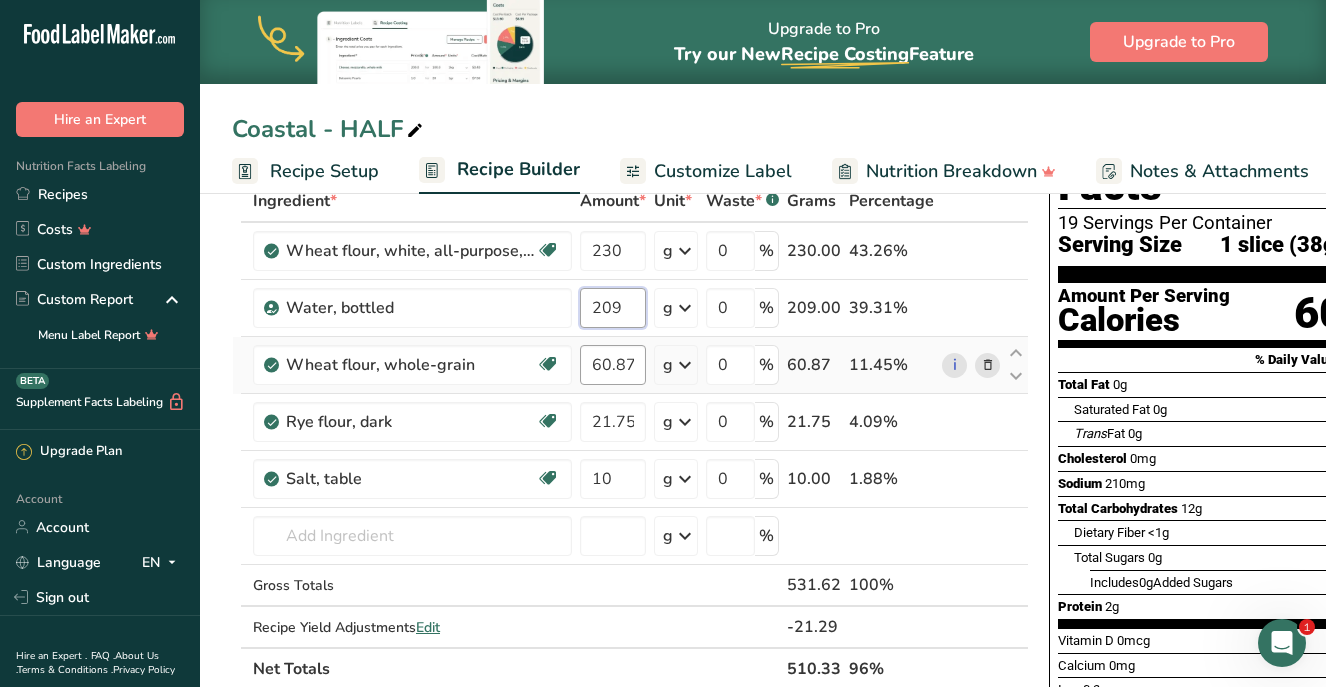 type on "209" 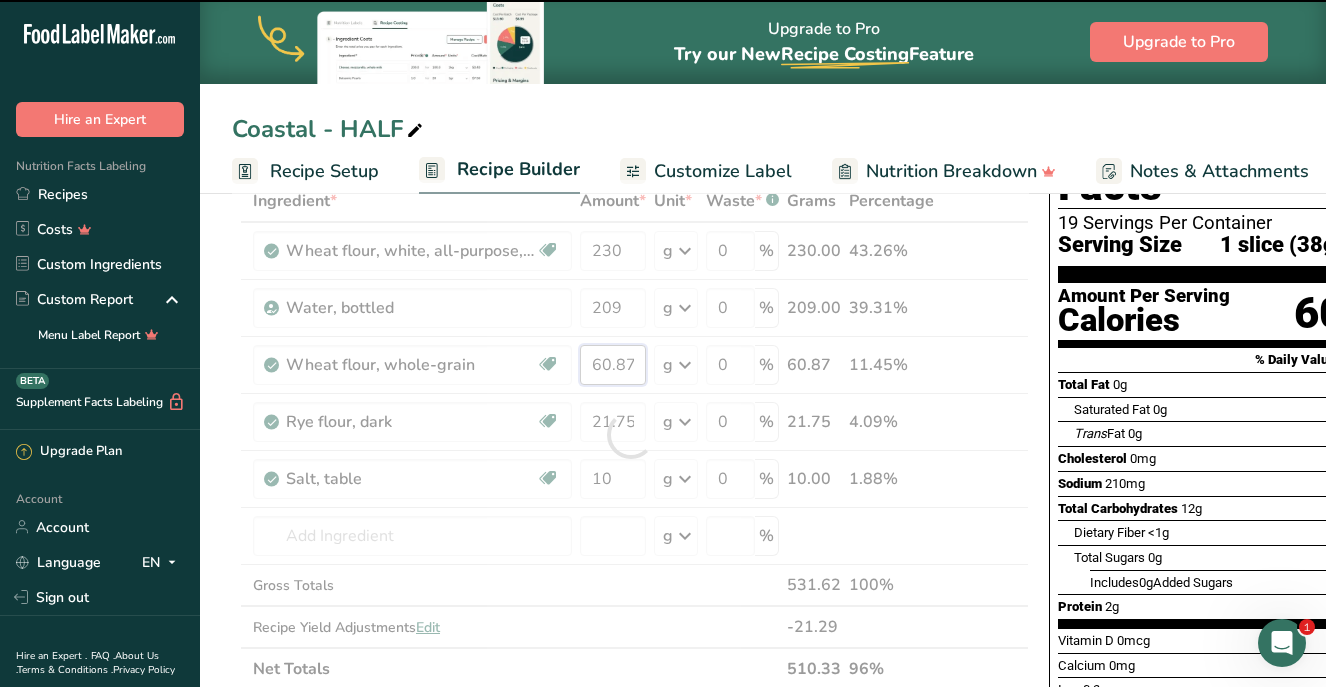drag, startPoint x: 589, startPoint y: 369, endPoint x: 653, endPoint y: 367, distance: 64.03124 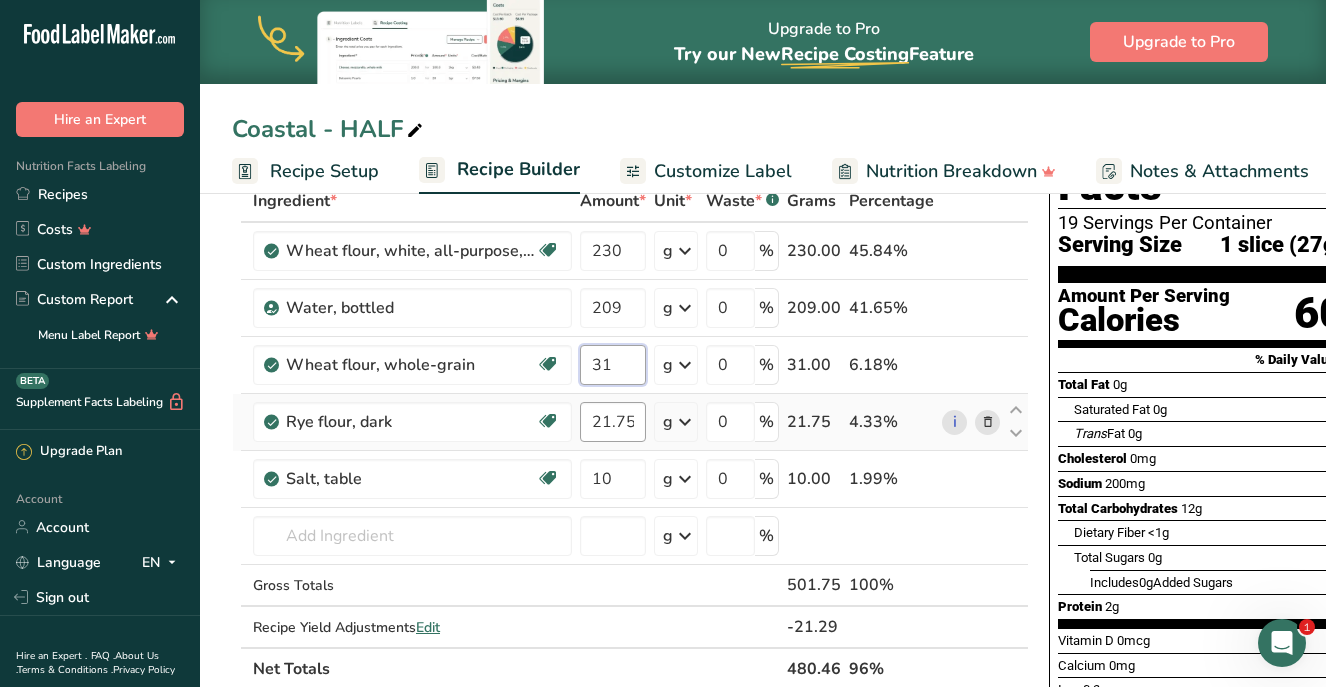 type on "31" 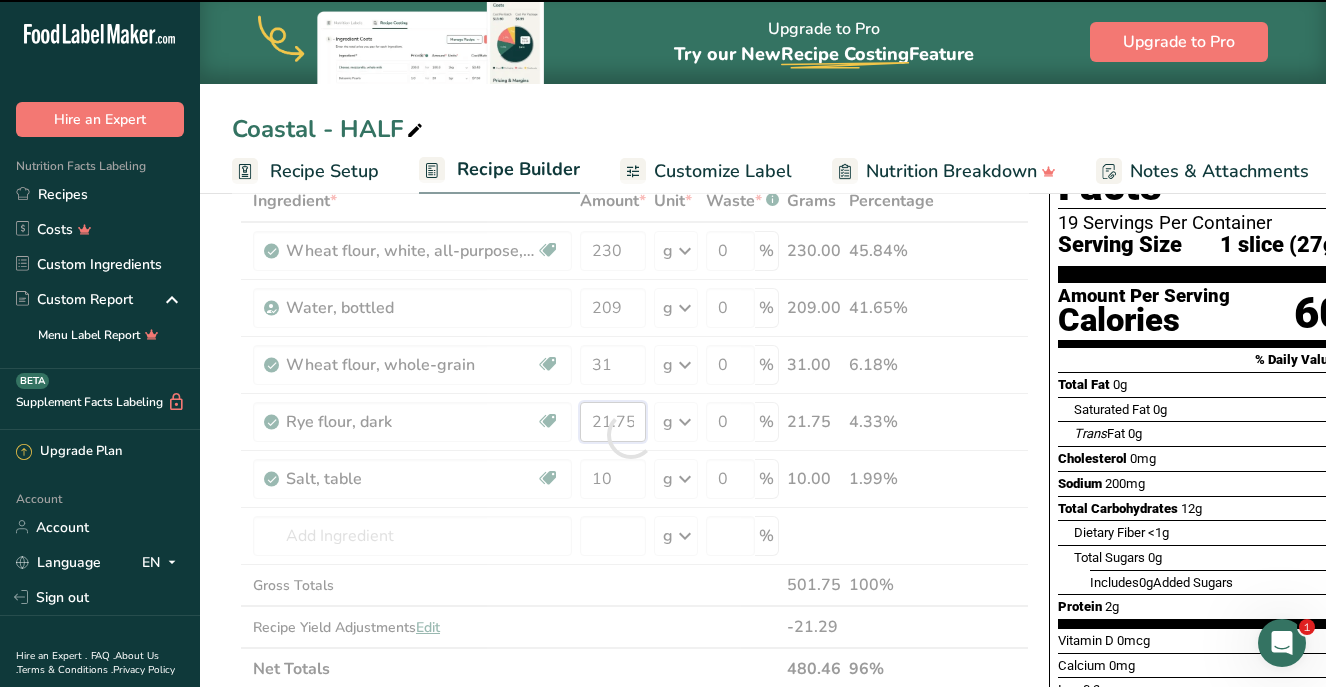 drag, startPoint x: 589, startPoint y: 422, endPoint x: 640, endPoint y: 427, distance: 51.24451 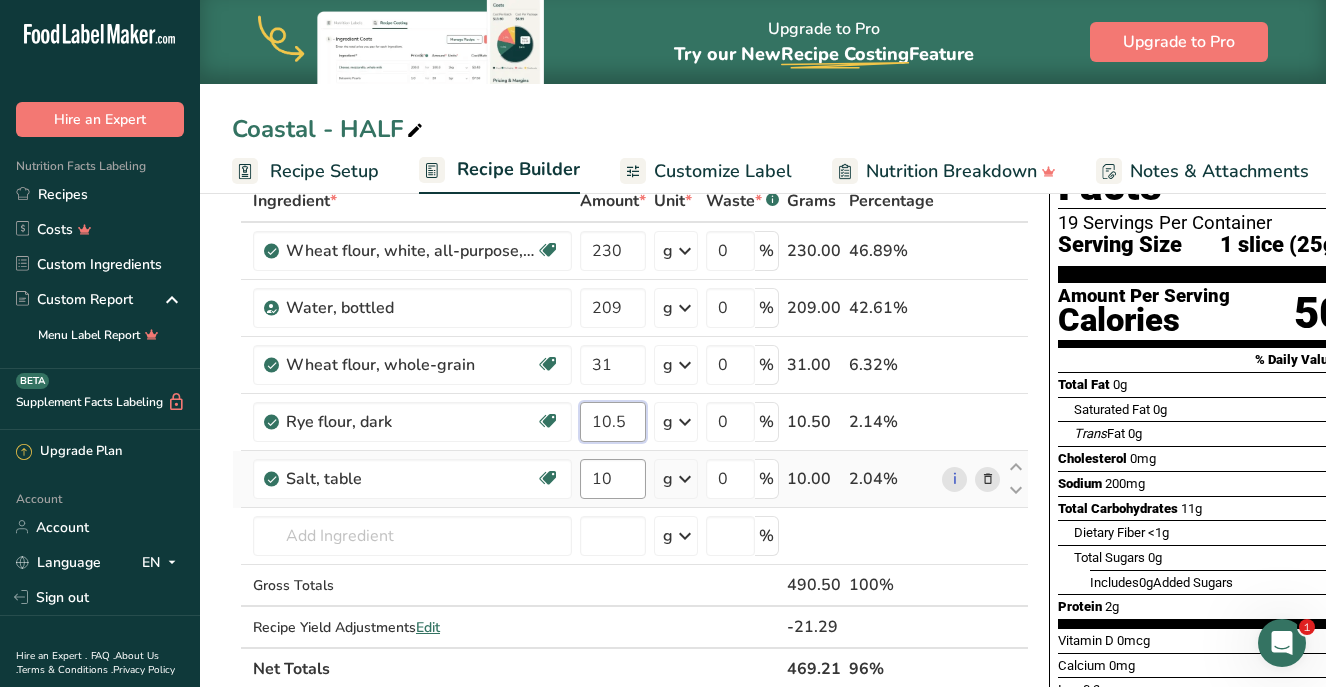type on "10.5" 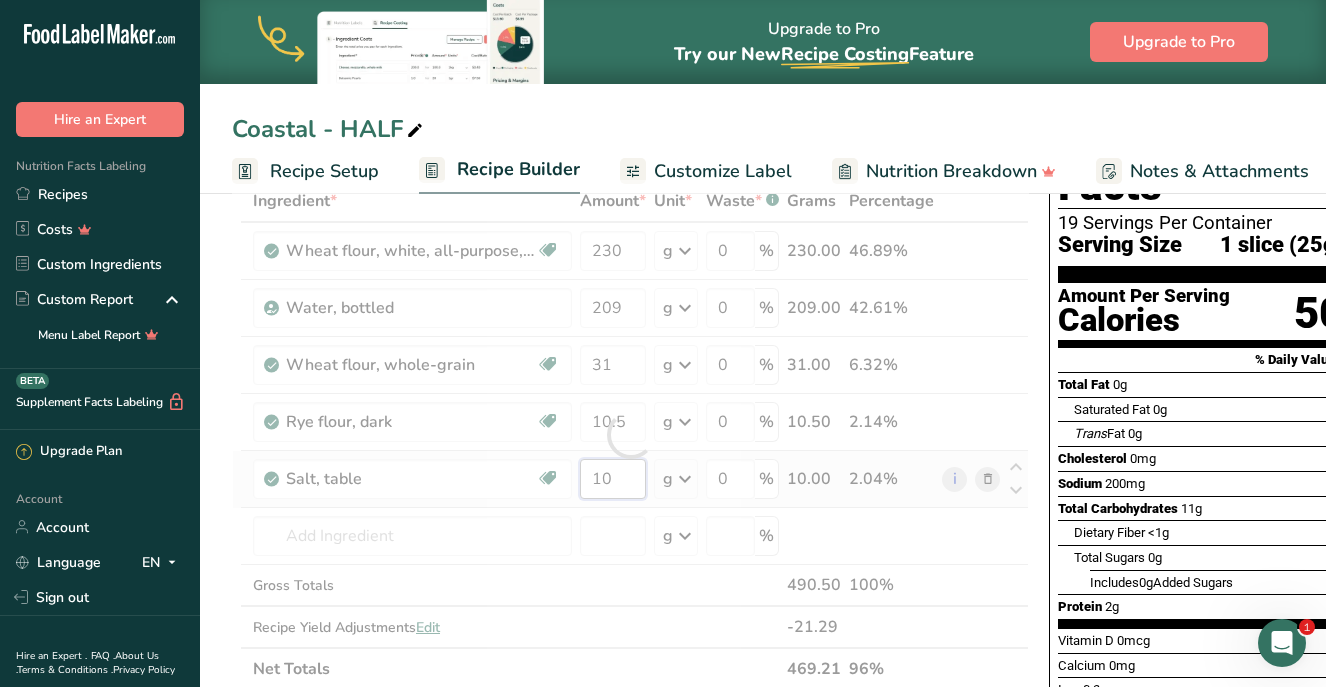 click on "Ingredient *
Amount *
Unit *
Waste *   .a-a{fill:#347362;}.b-a{fill:#fff;}          Grams
Percentage
Wheat flour, white, all-purpose, unenriched
Dairy free
Vegan
Vegetarian
Soy free
230
g
Portions
1 cup
Weight Units
g
kg
mg
See more
Volume Units
l
Volume units require a density conversion. If you know your ingredient's density enter it below. Otherwise, click on "RIA" our AI Regulatory bot - she will be able to help you
lb/ft3
g/cm3
Confirm
mL
lb/ft3
g/cm3" at bounding box center [630, 435] 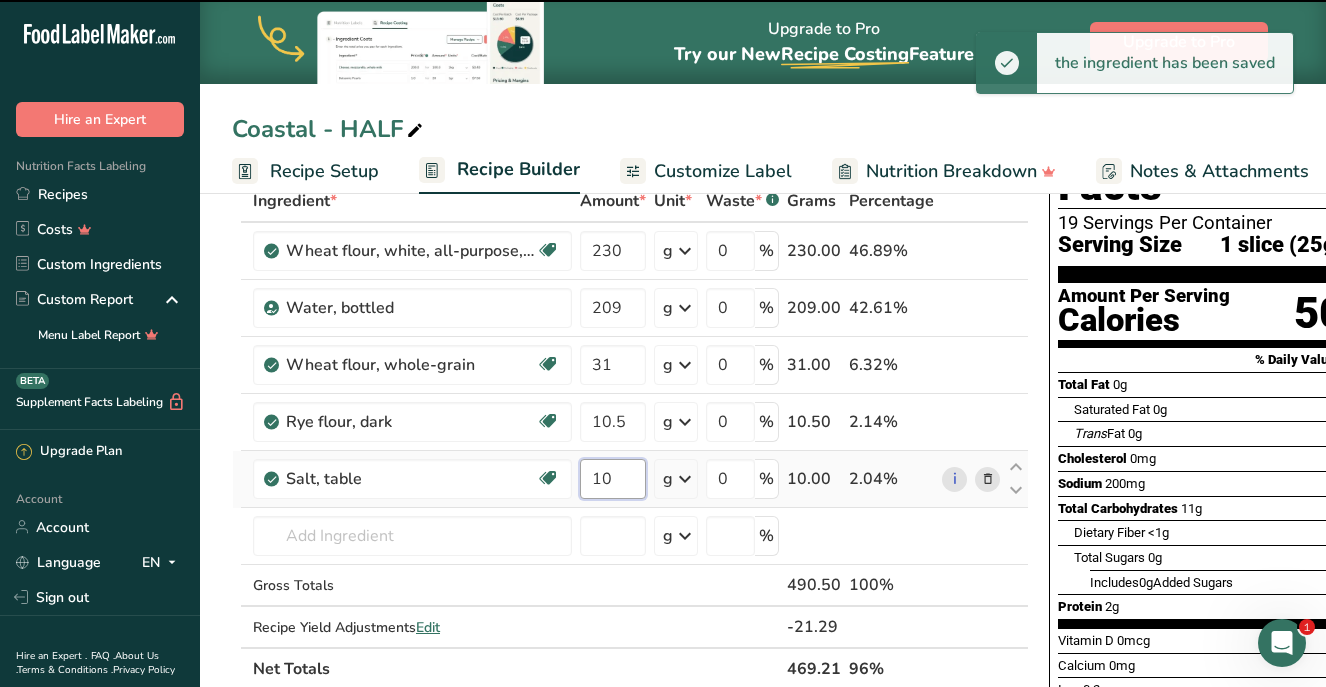 drag, startPoint x: 617, startPoint y: 477, endPoint x: 582, endPoint y: 476, distance: 35.014282 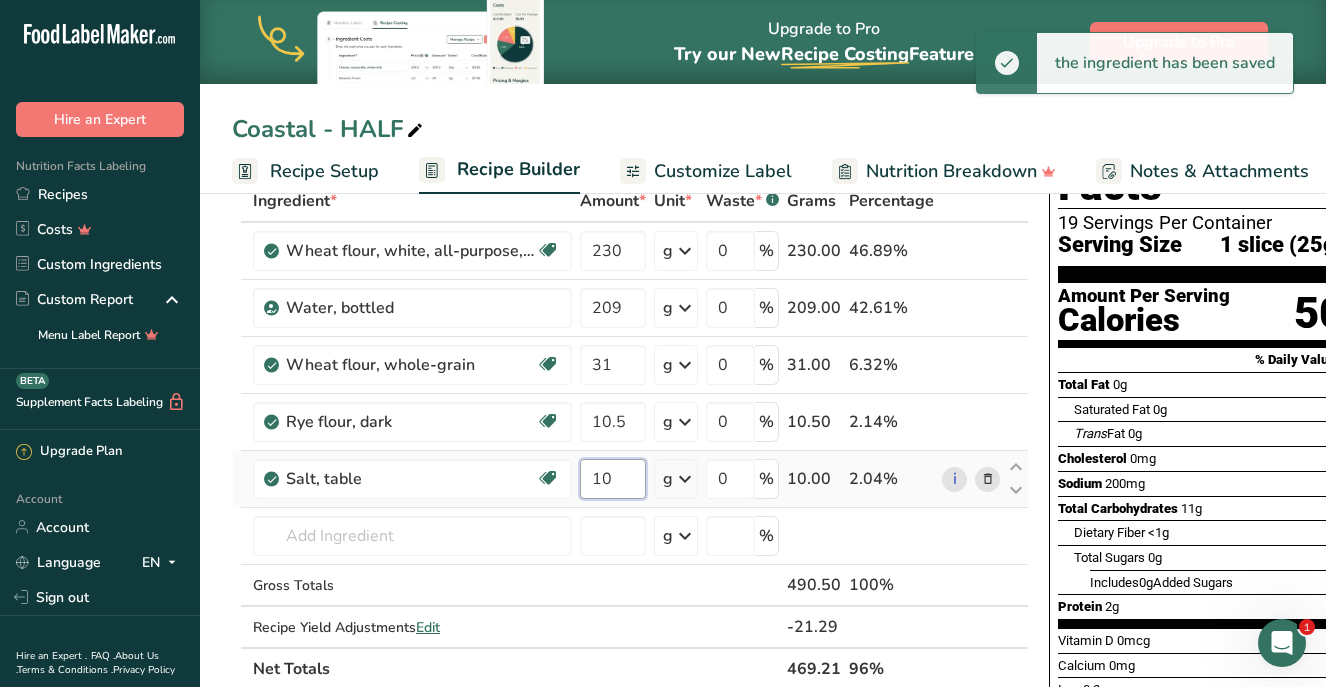 drag, startPoint x: 589, startPoint y: 477, endPoint x: 623, endPoint y: 479, distance: 34.058773 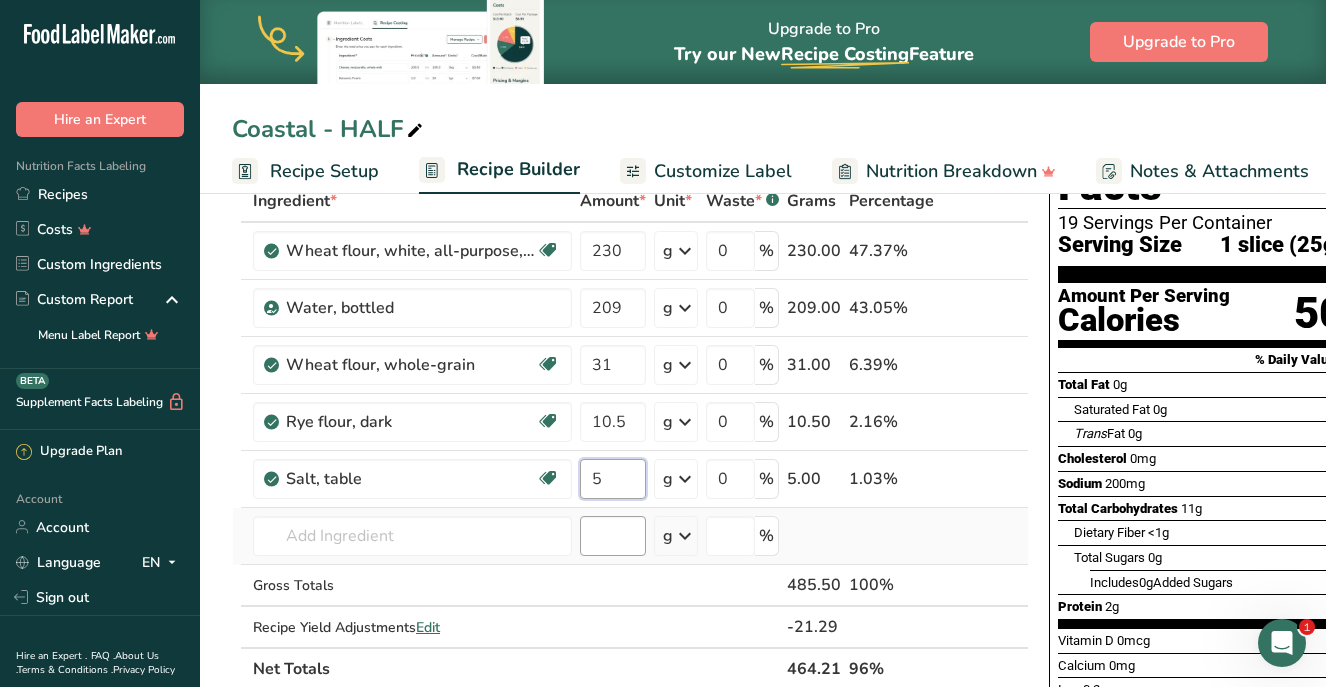 type on "5" 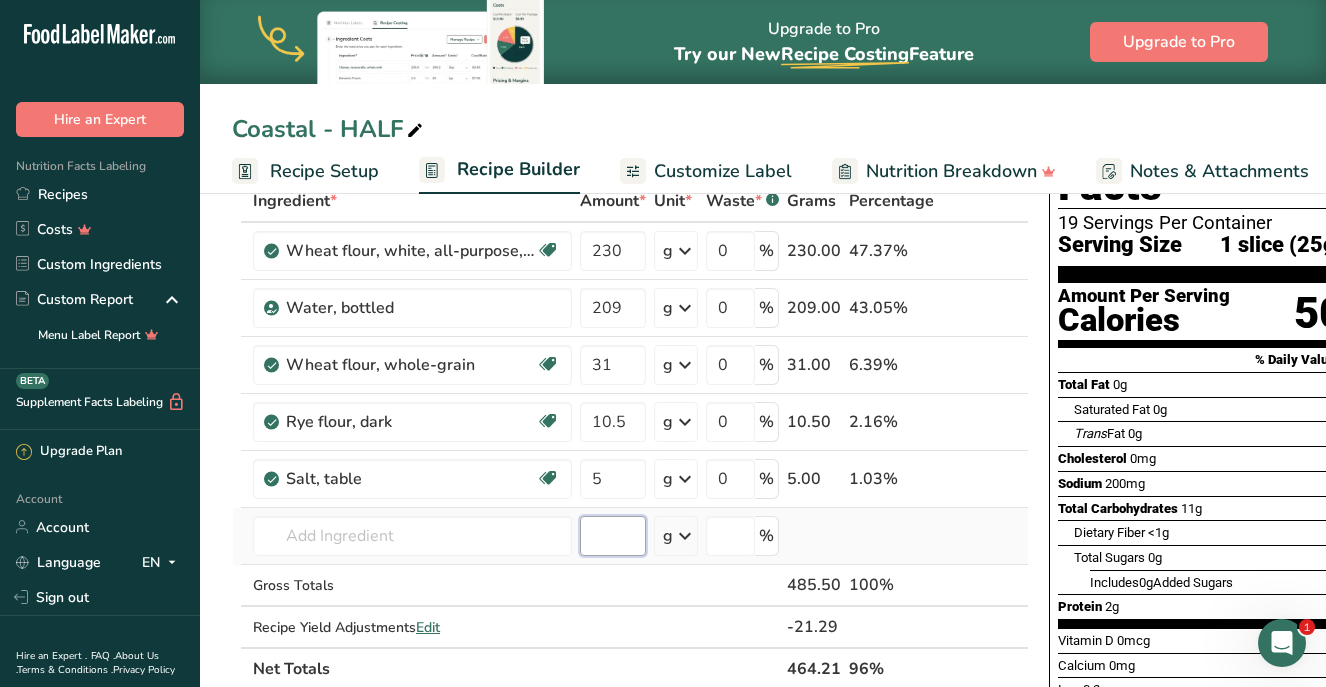 click on "Ingredient *
Amount *
Unit *
Waste *   .a-a{fill:#347362;}.b-a{fill:#fff;}          Grams
Percentage
Wheat flour, white, all-purpose, unenriched
Dairy free
Vegan
Vegetarian
Soy free
230
g
Portions
1 cup
Weight Units
g
kg
mg
See more
Volume Units
l
Volume units require a density conversion. If you know your ingredient's density enter it below. Otherwise, click on "RIA" our AI Regulatory bot - she will be able to help you
lb/ft3
g/cm3
Confirm
mL
lb/ft3
g/cm3" at bounding box center [630, 435] 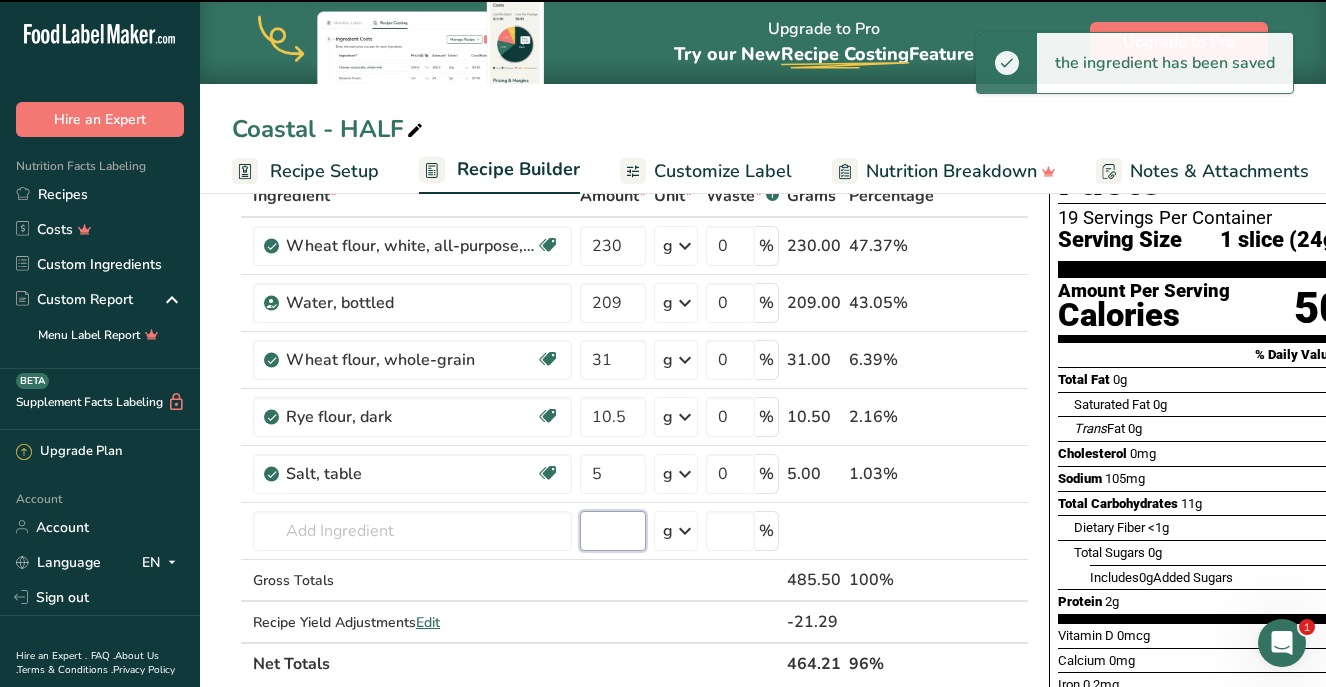 scroll, scrollTop: 127, scrollLeft: 0, axis: vertical 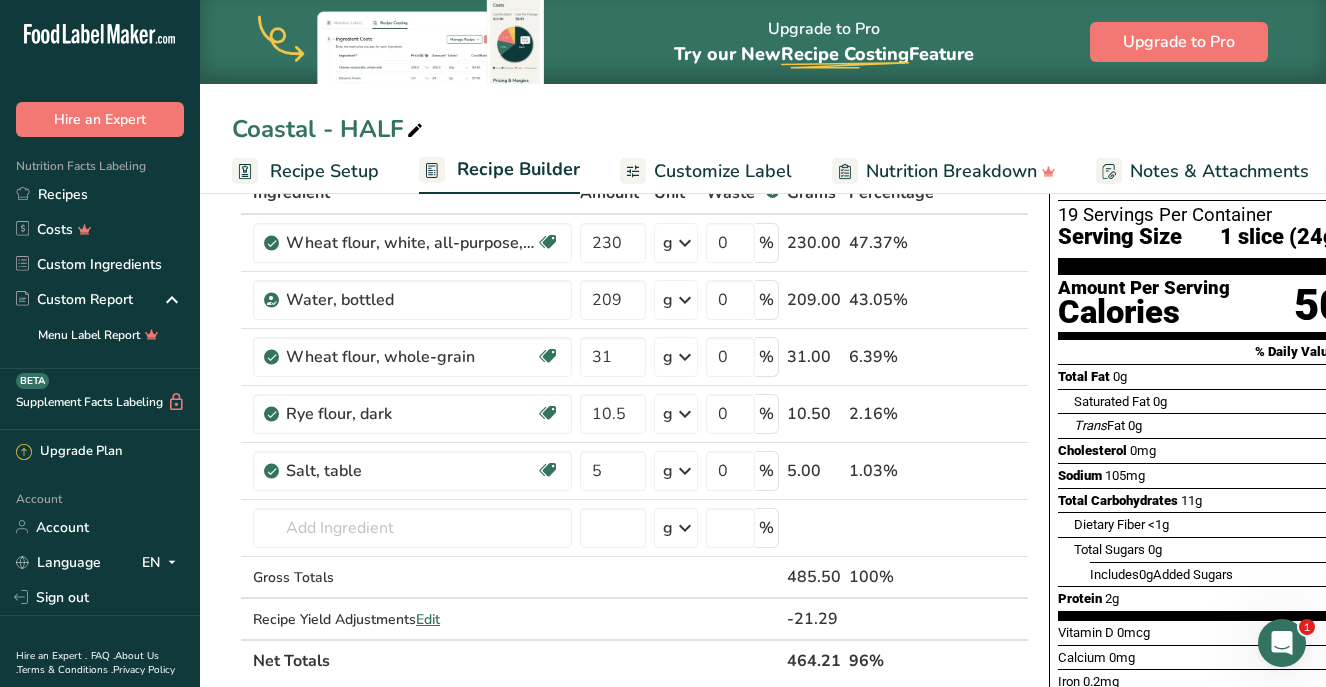 click on "Customize Label" at bounding box center [723, 171] 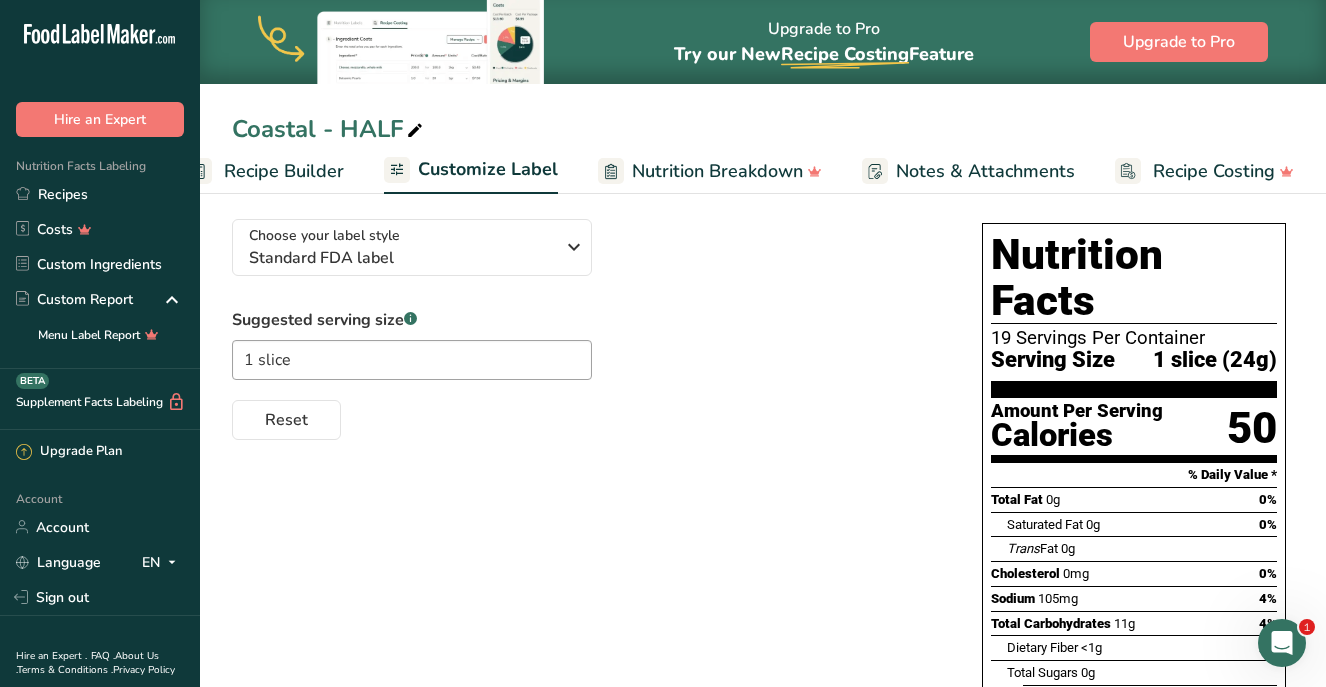 scroll, scrollTop: 0, scrollLeft: 233, axis: horizontal 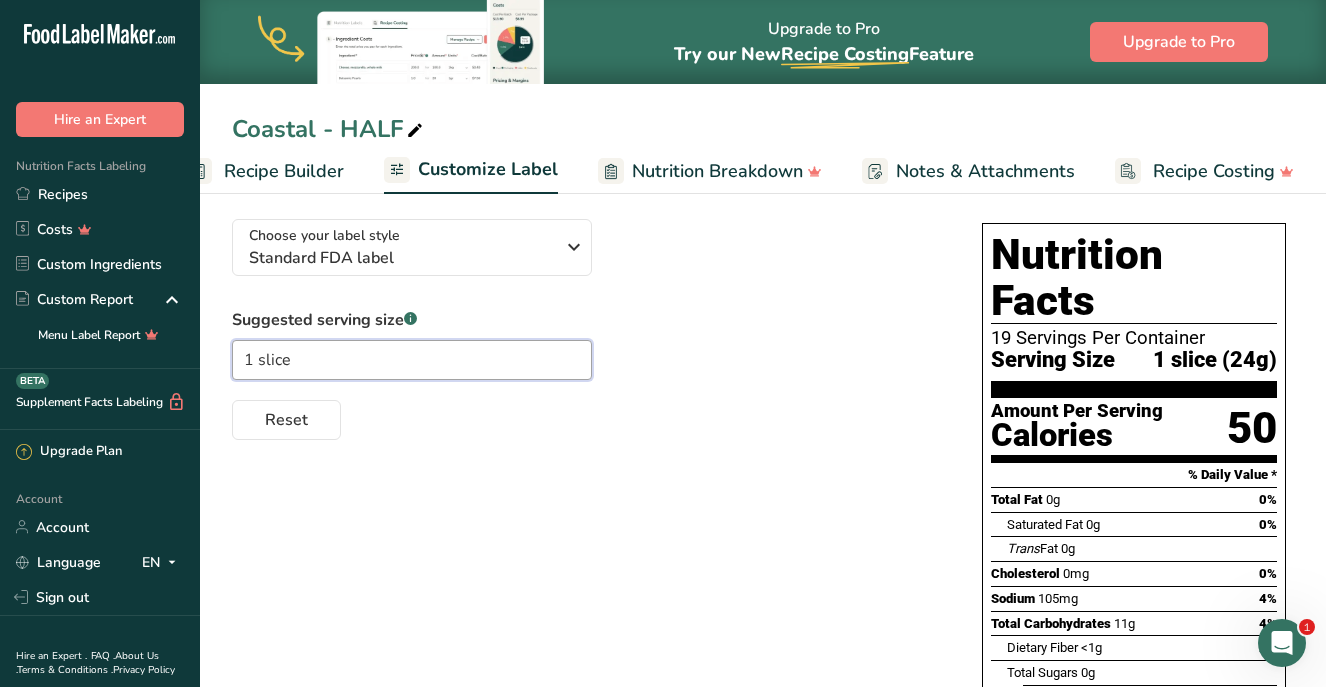 click on "1 slice" at bounding box center [412, 360] 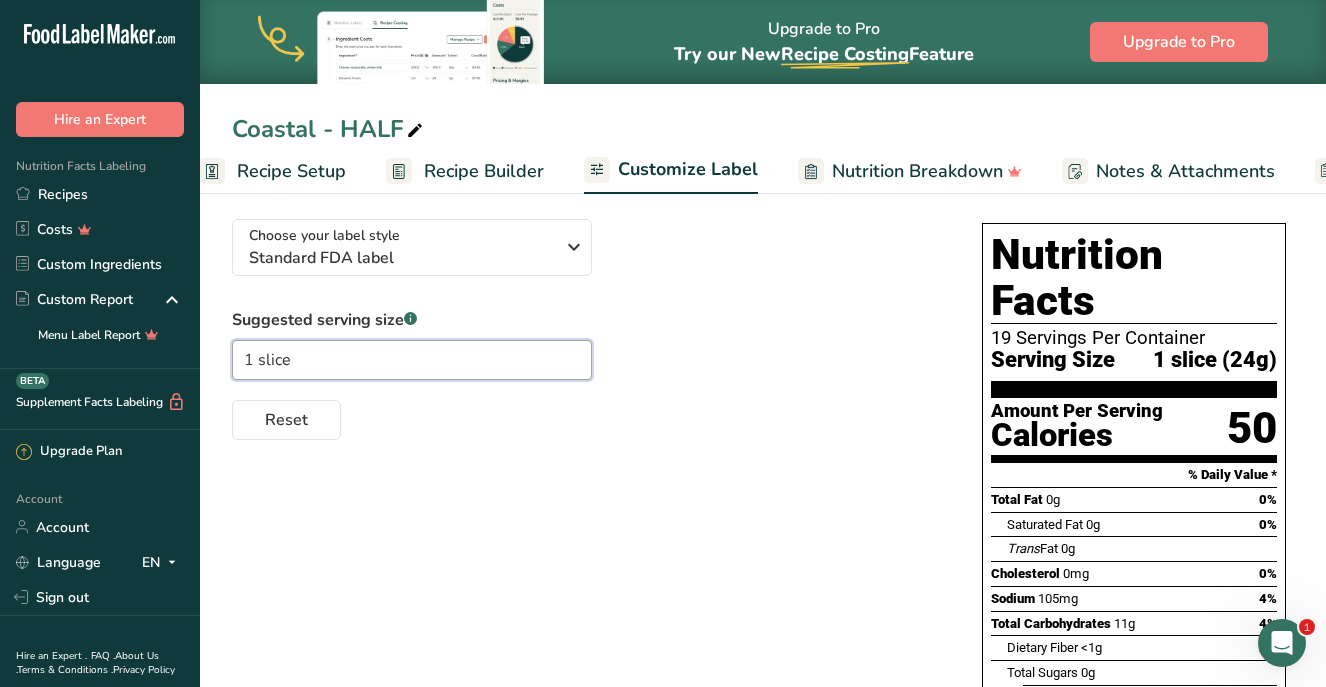 scroll, scrollTop: 0, scrollLeft: 0, axis: both 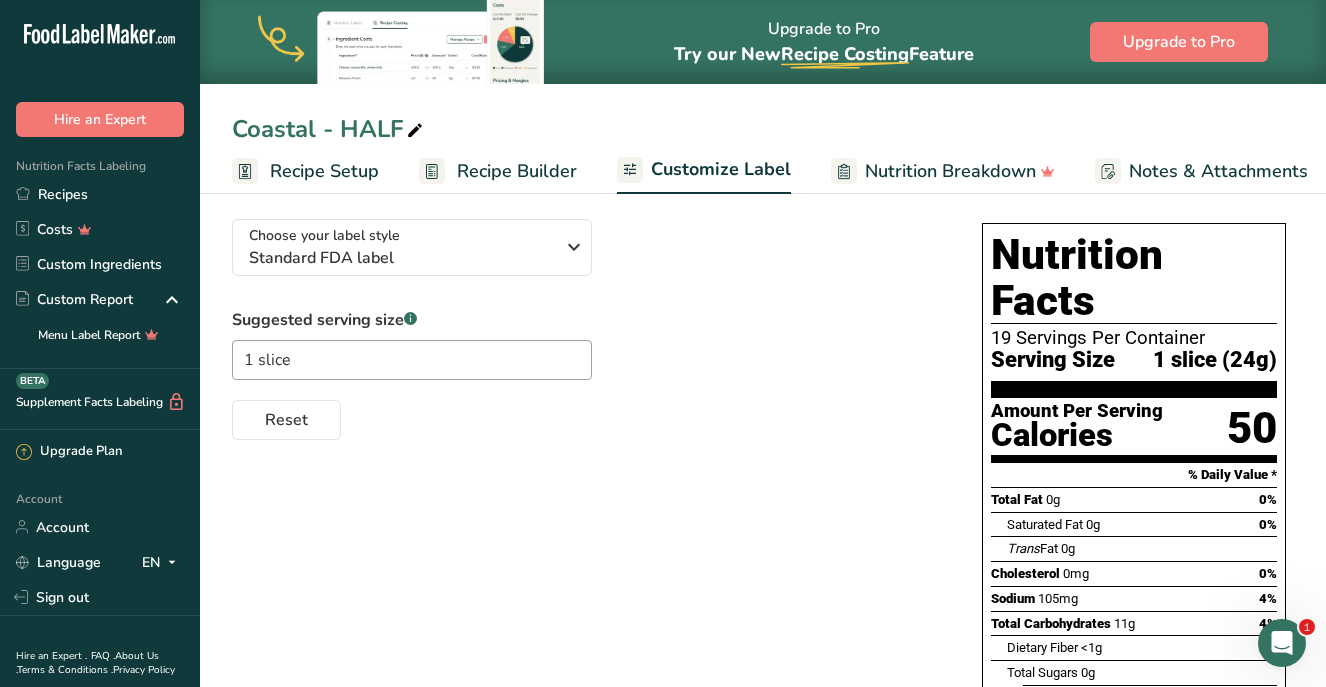 click on "Recipe Setup" at bounding box center (305, 171) 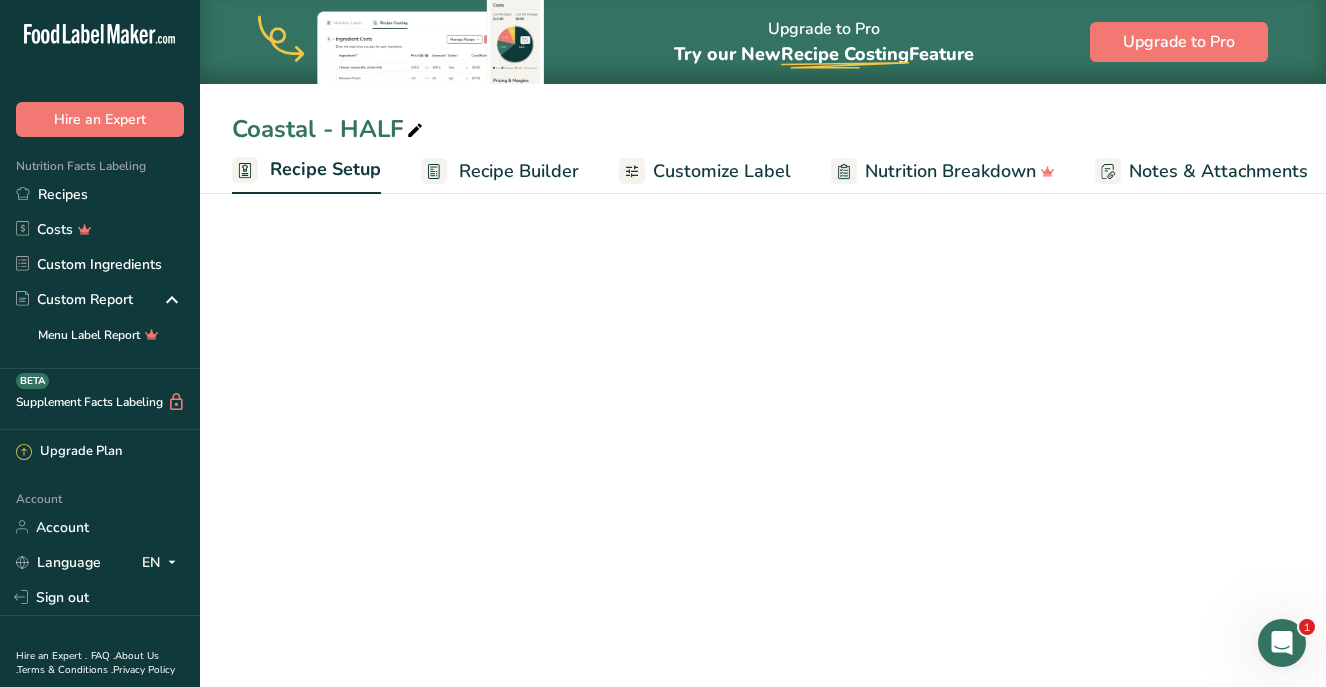 scroll, scrollTop: 0, scrollLeft: 7, axis: horizontal 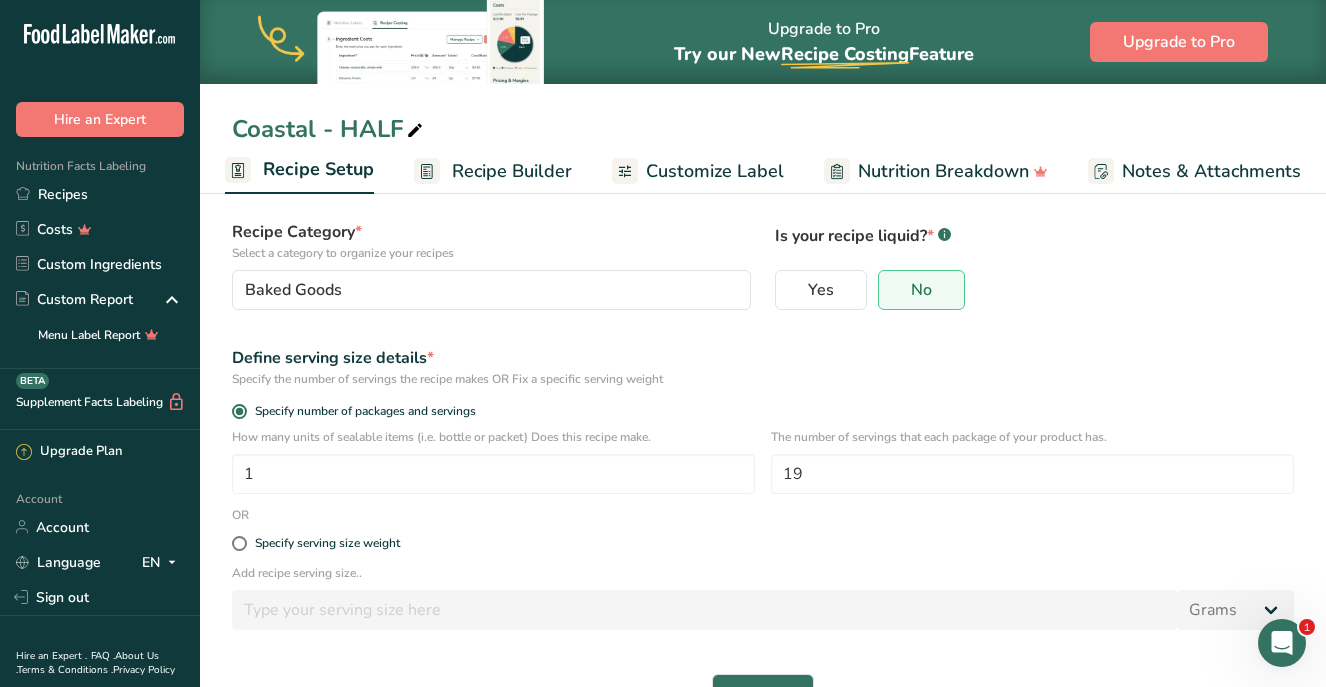 click on "Recipe Setup" at bounding box center (299, 171) 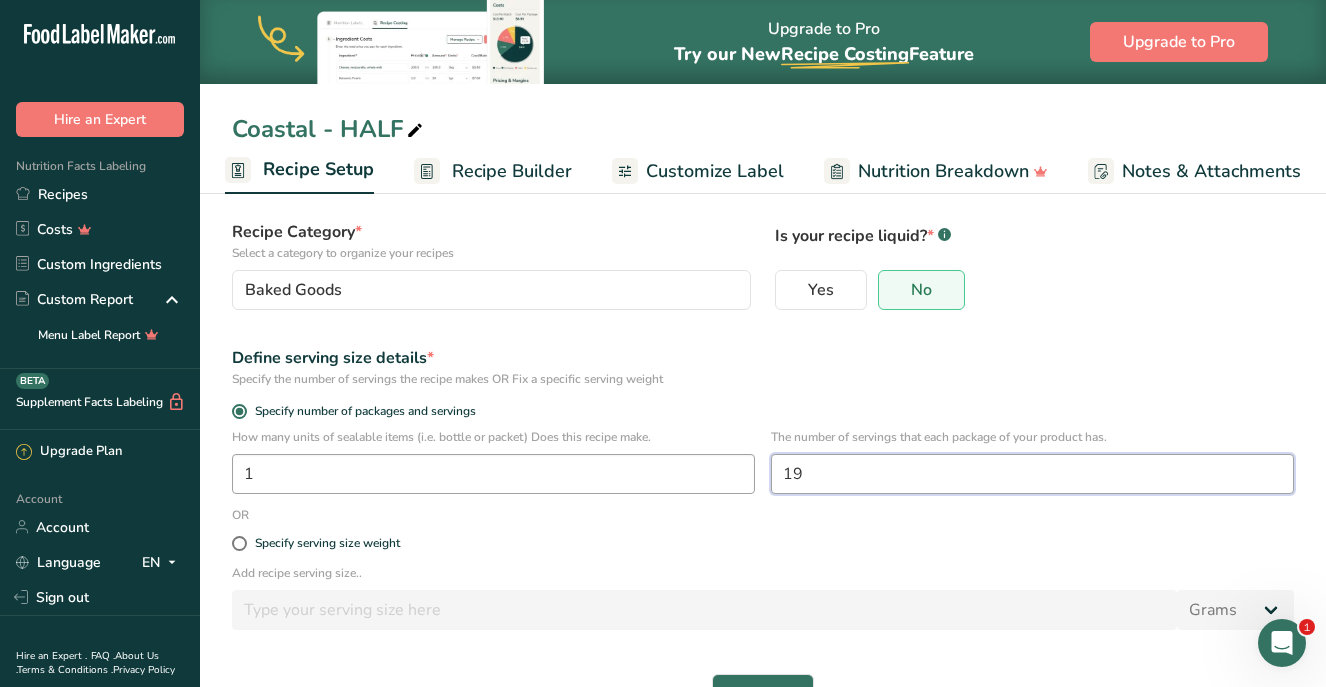 drag, startPoint x: 801, startPoint y: 471, endPoint x: 700, endPoint y: 463, distance: 101.31634 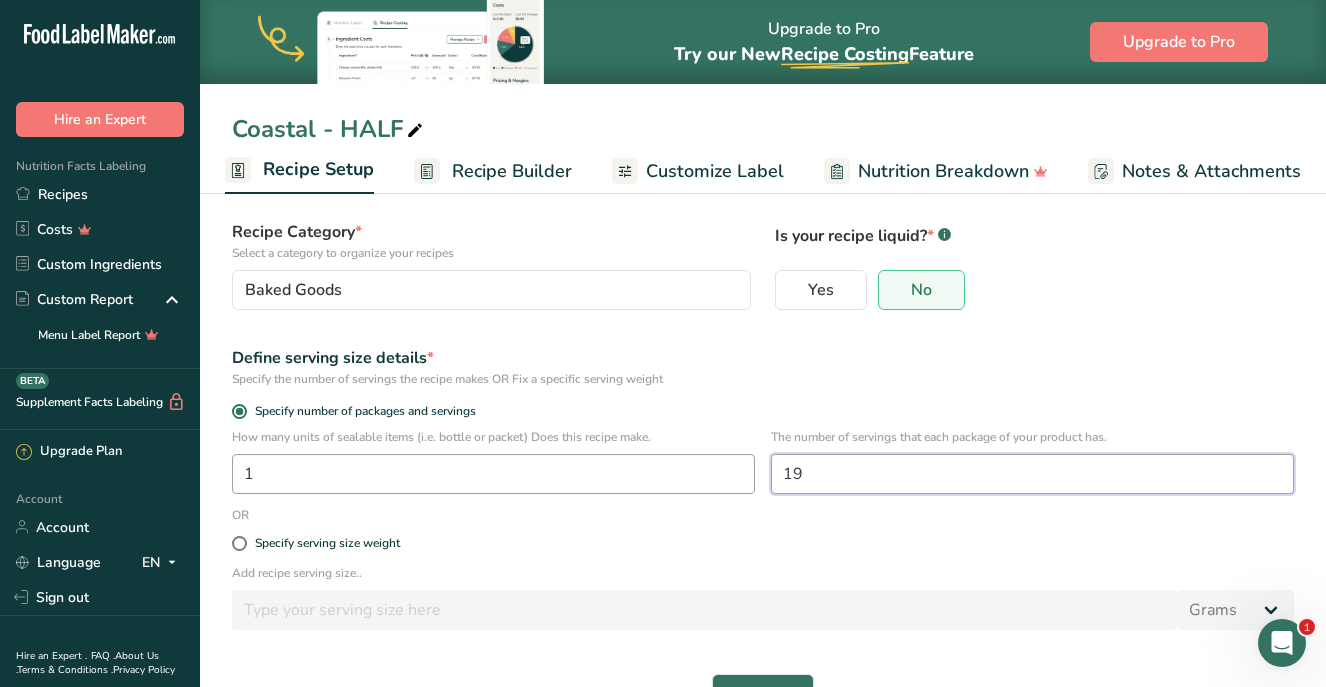click on "How many units of sealable items (i.e. bottle or packet) Does this recipe make.
1
The number of servings that each package of your product has.
19" at bounding box center [763, 467] 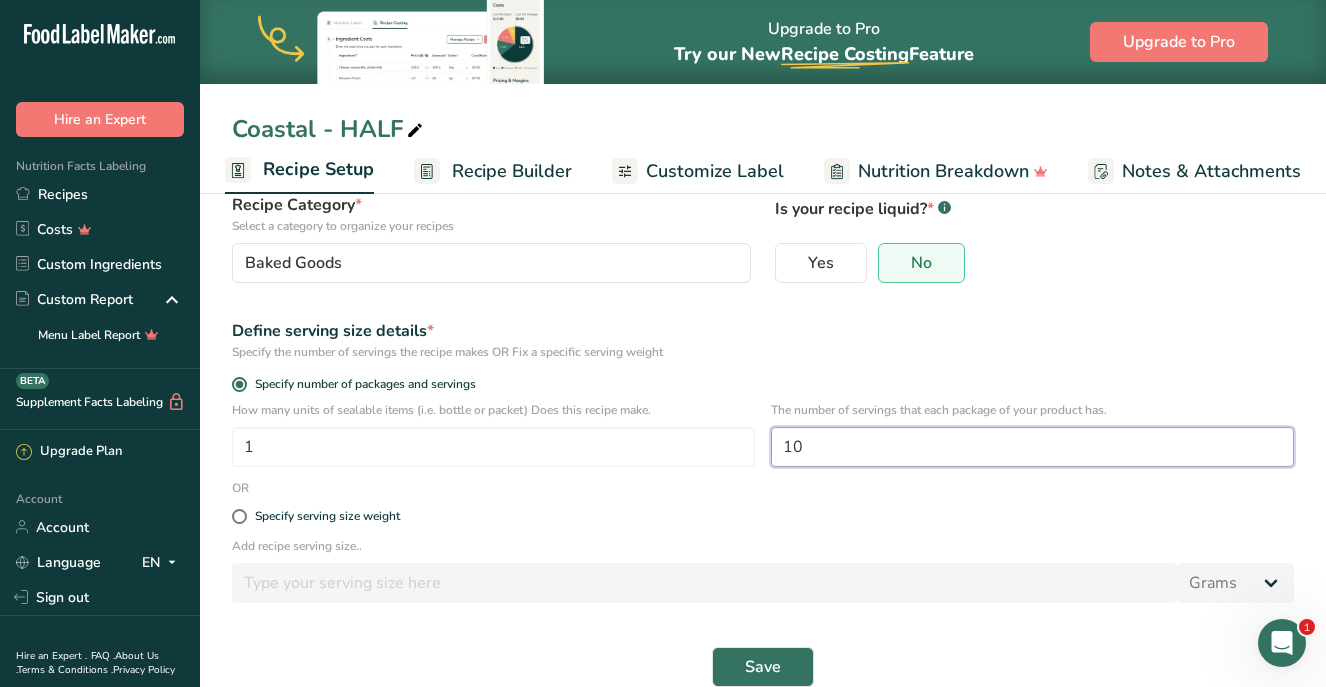 scroll, scrollTop: 186, scrollLeft: 0, axis: vertical 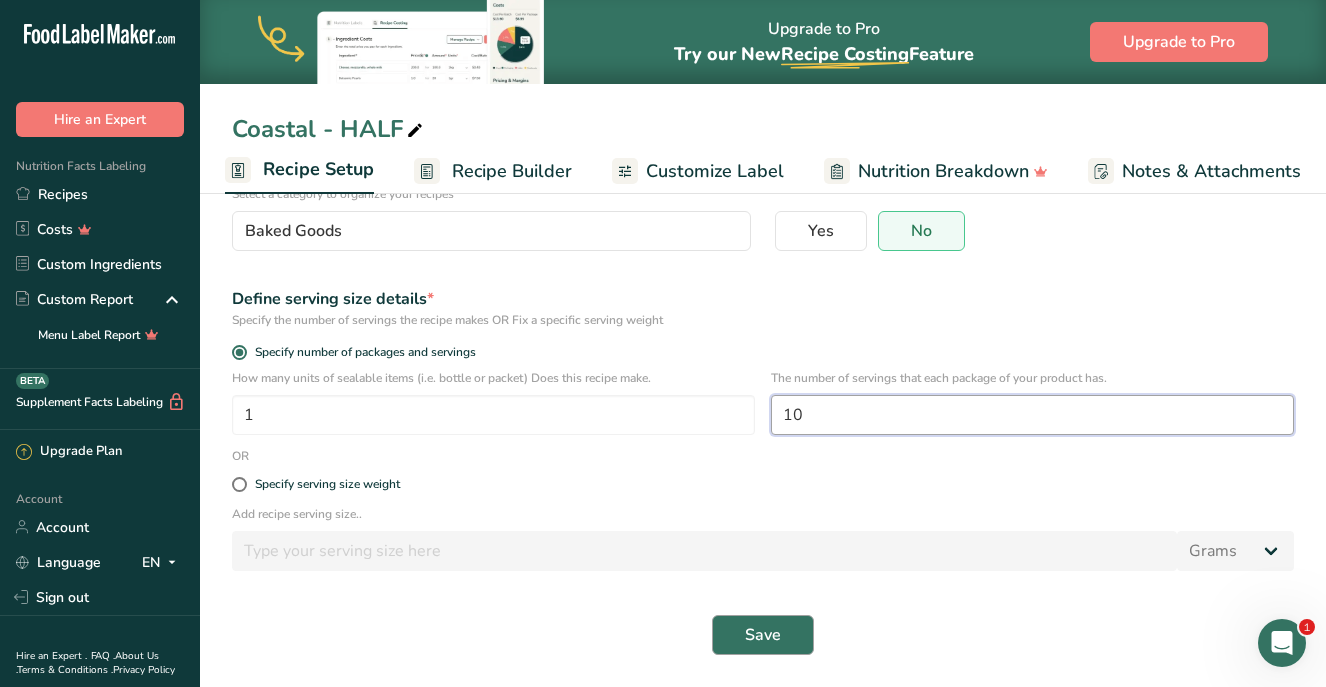 type on "10" 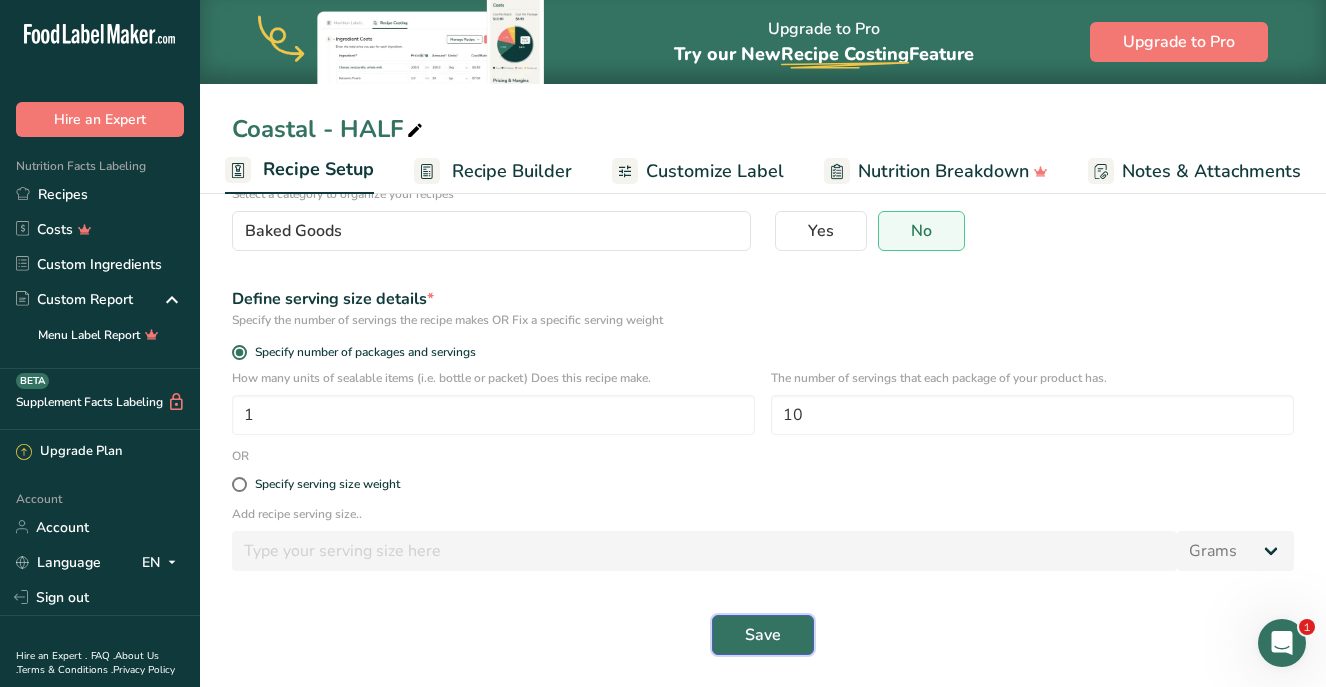 click on "Save" at bounding box center [763, 635] 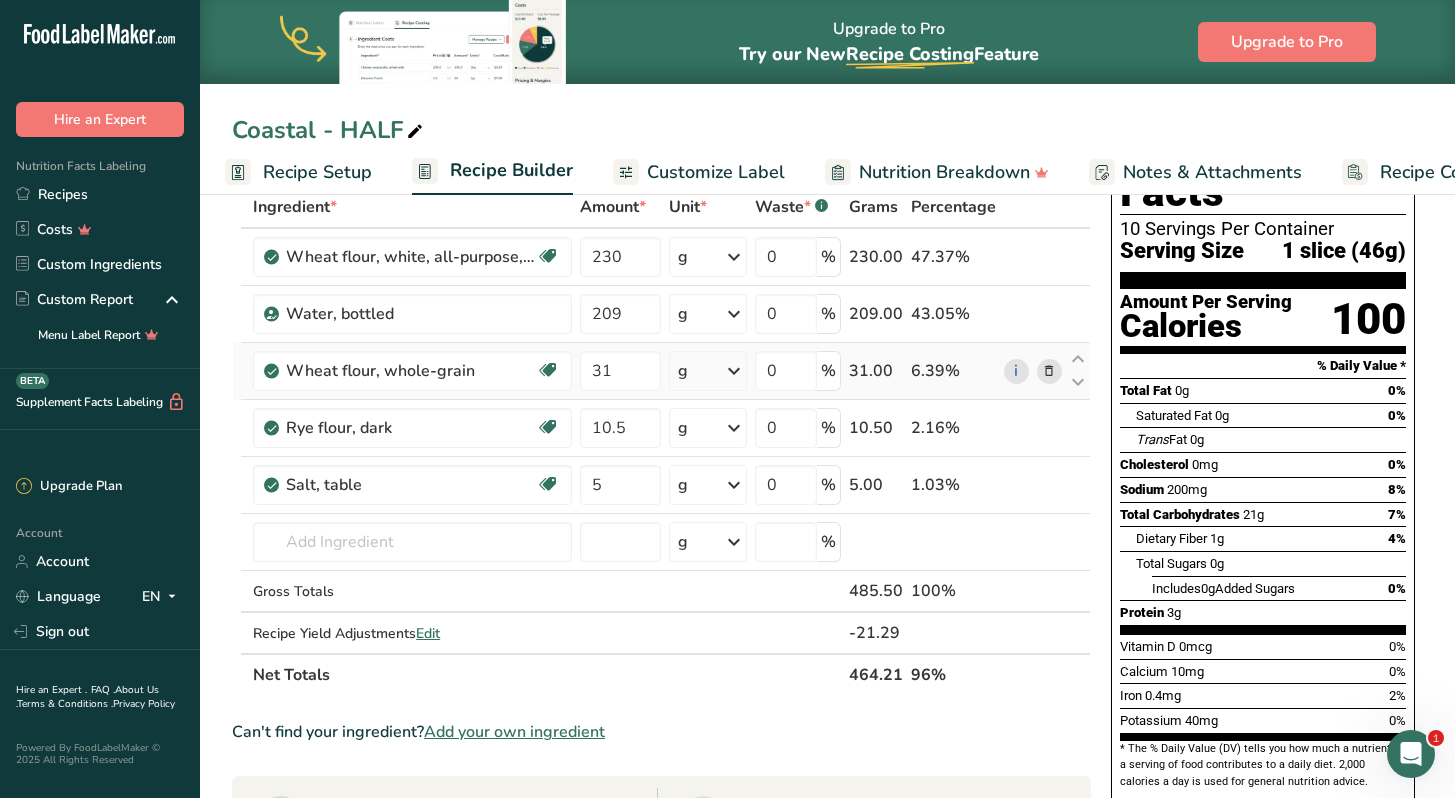 scroll, scrollTop: 0, scrollLeft: 0, axis: both 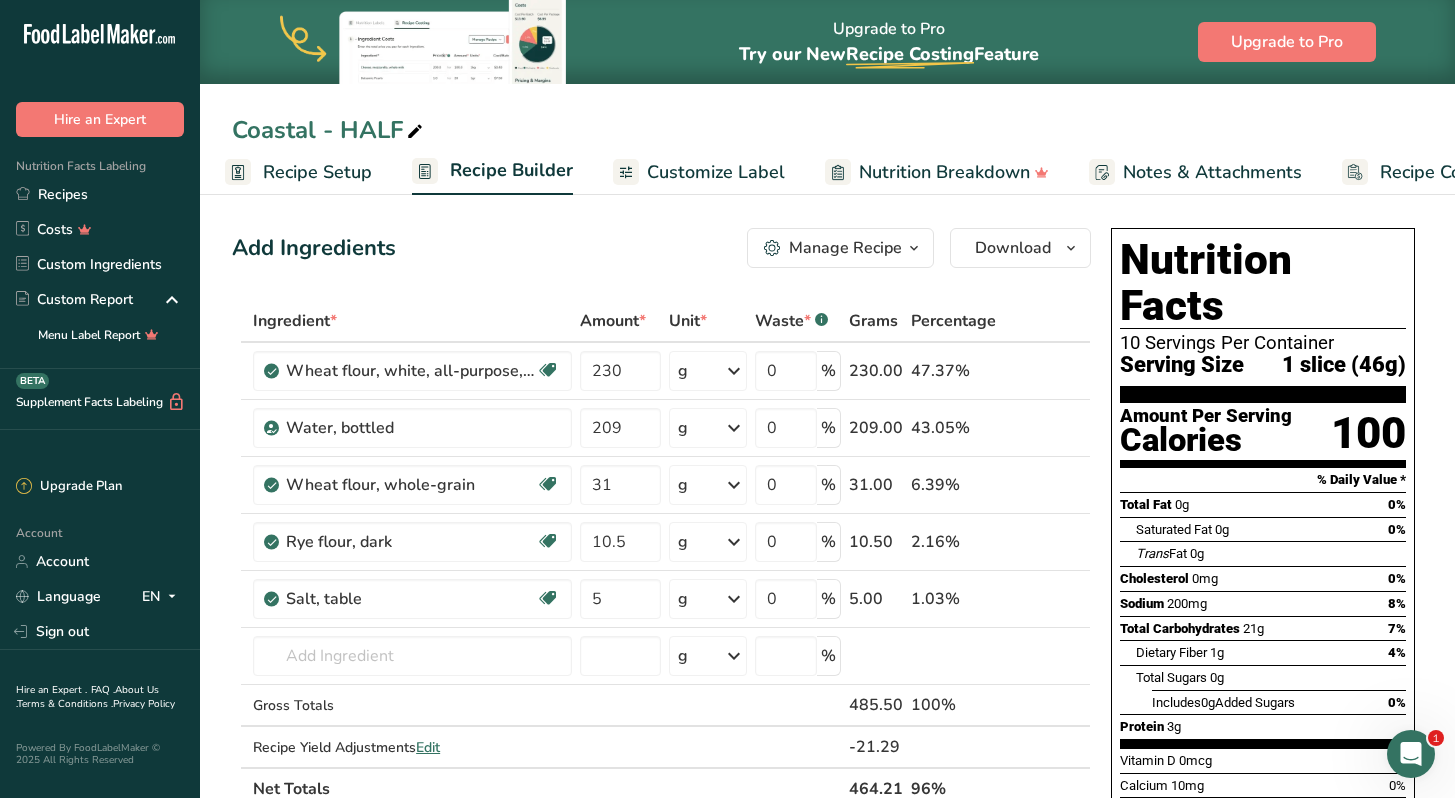 click on "Recipe Setup" at bounding box center (317, 172) 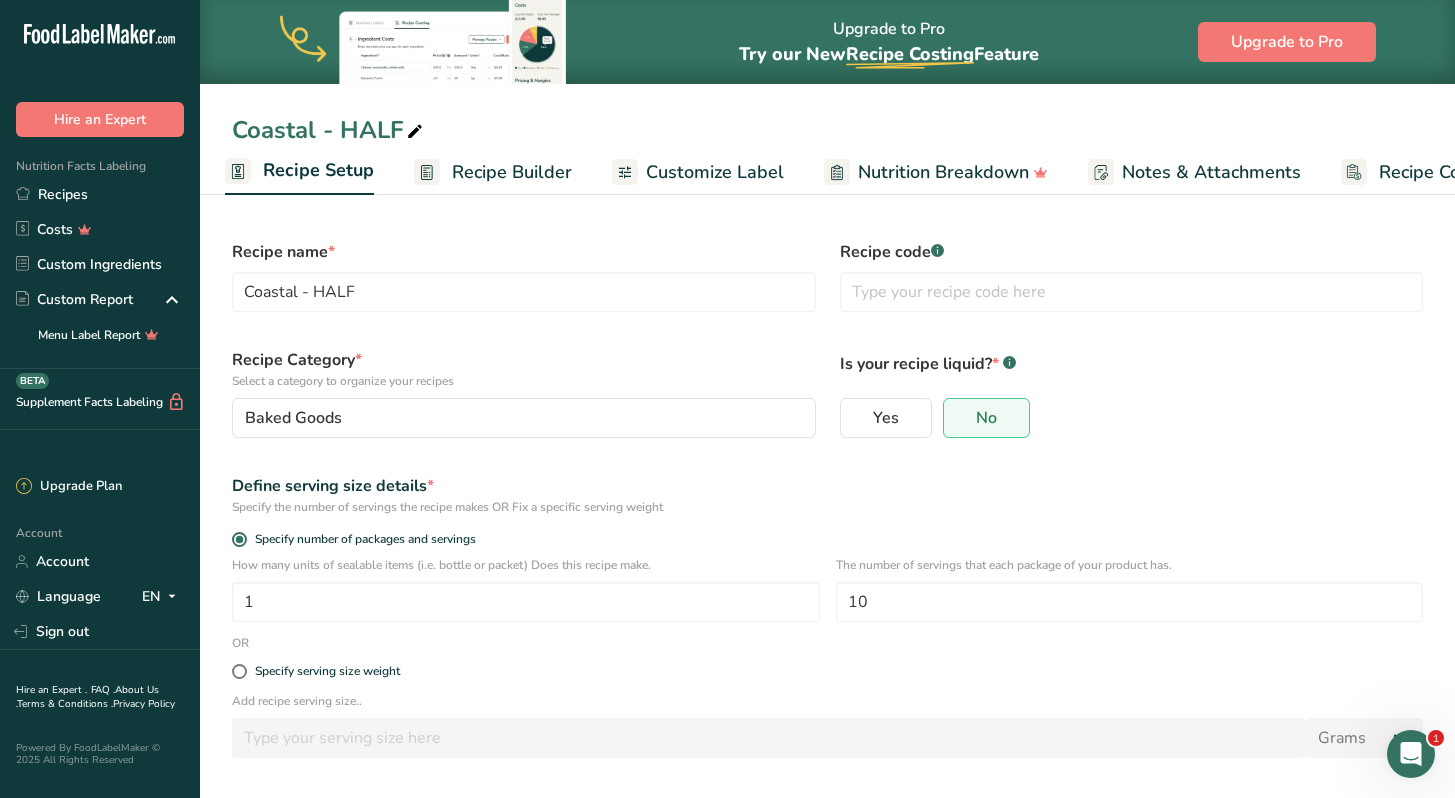 click on "Recipe Builder" at bounding box center (512, 172) 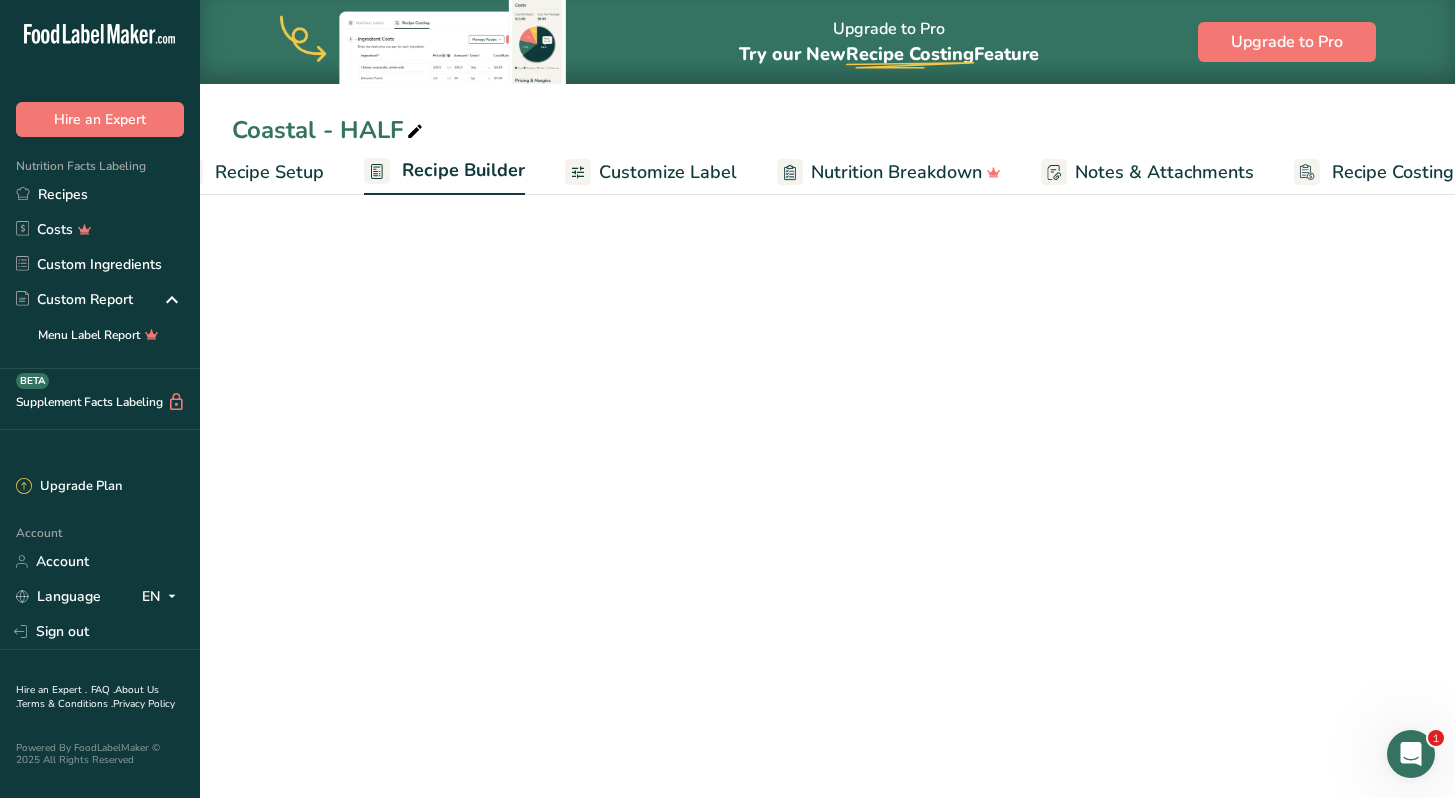 scroll, scrollTop: 0, scrollLeft: 104, axis: horizontal 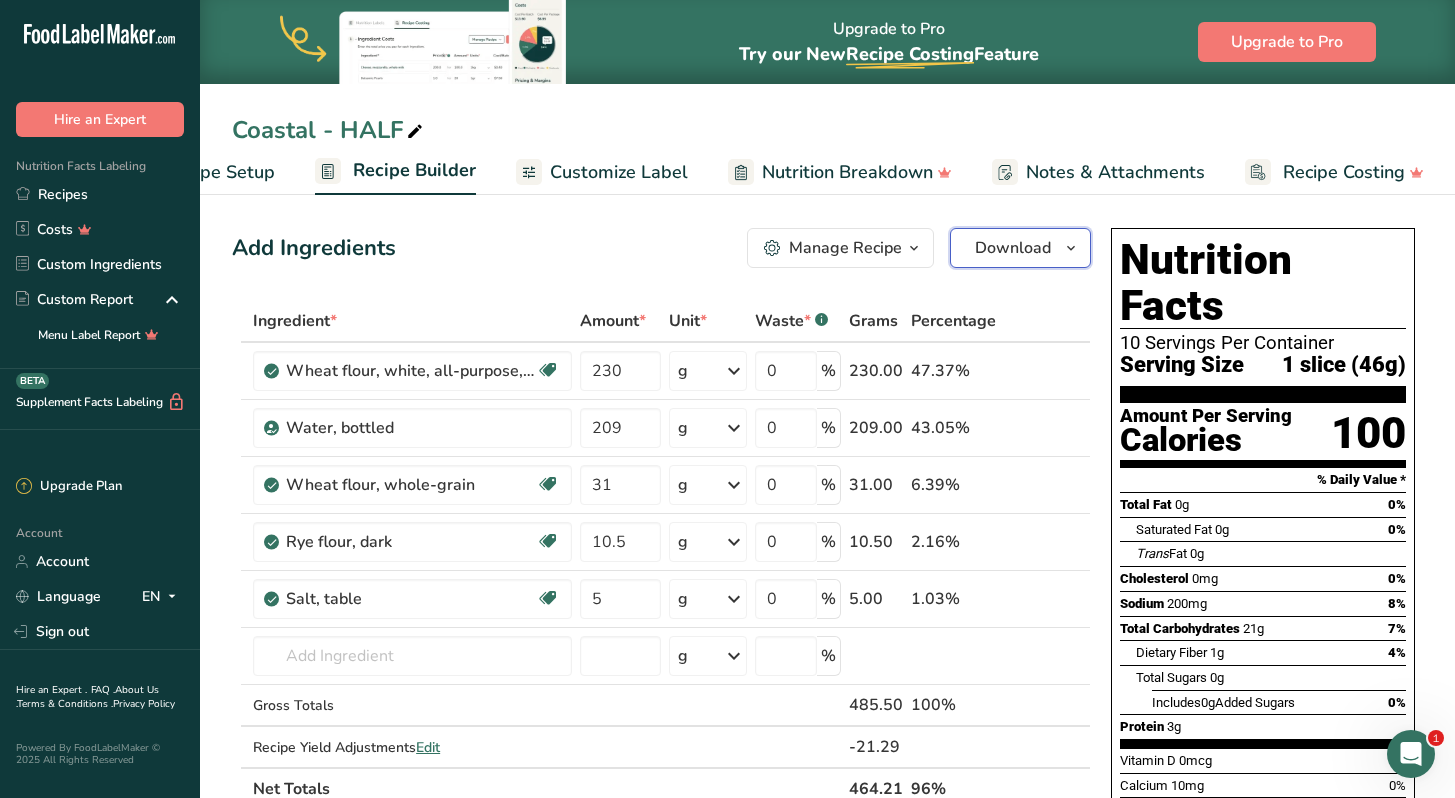 click on "Download" at bounding box center (1013, 248) 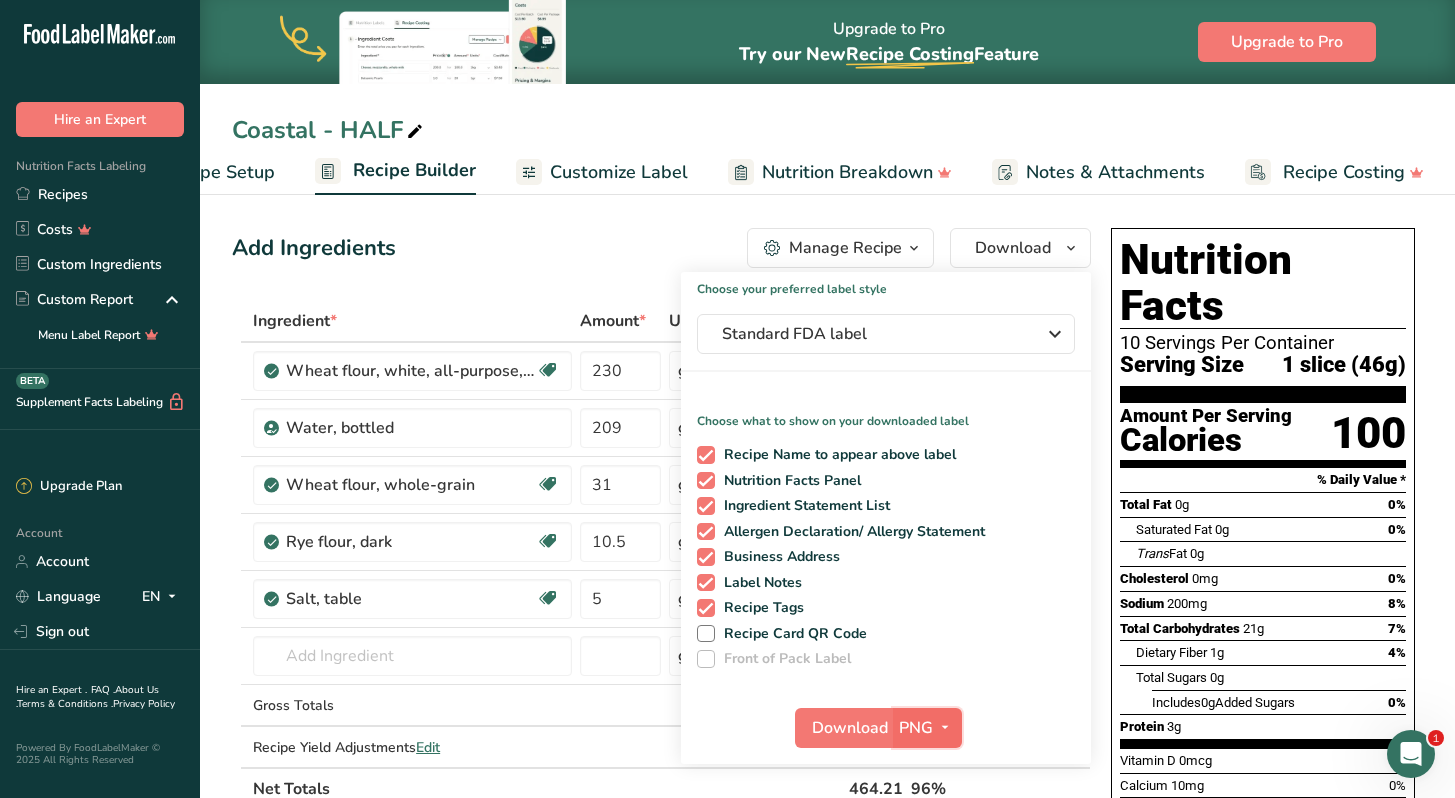 click on "PNG" at bounding box center (916, 728) 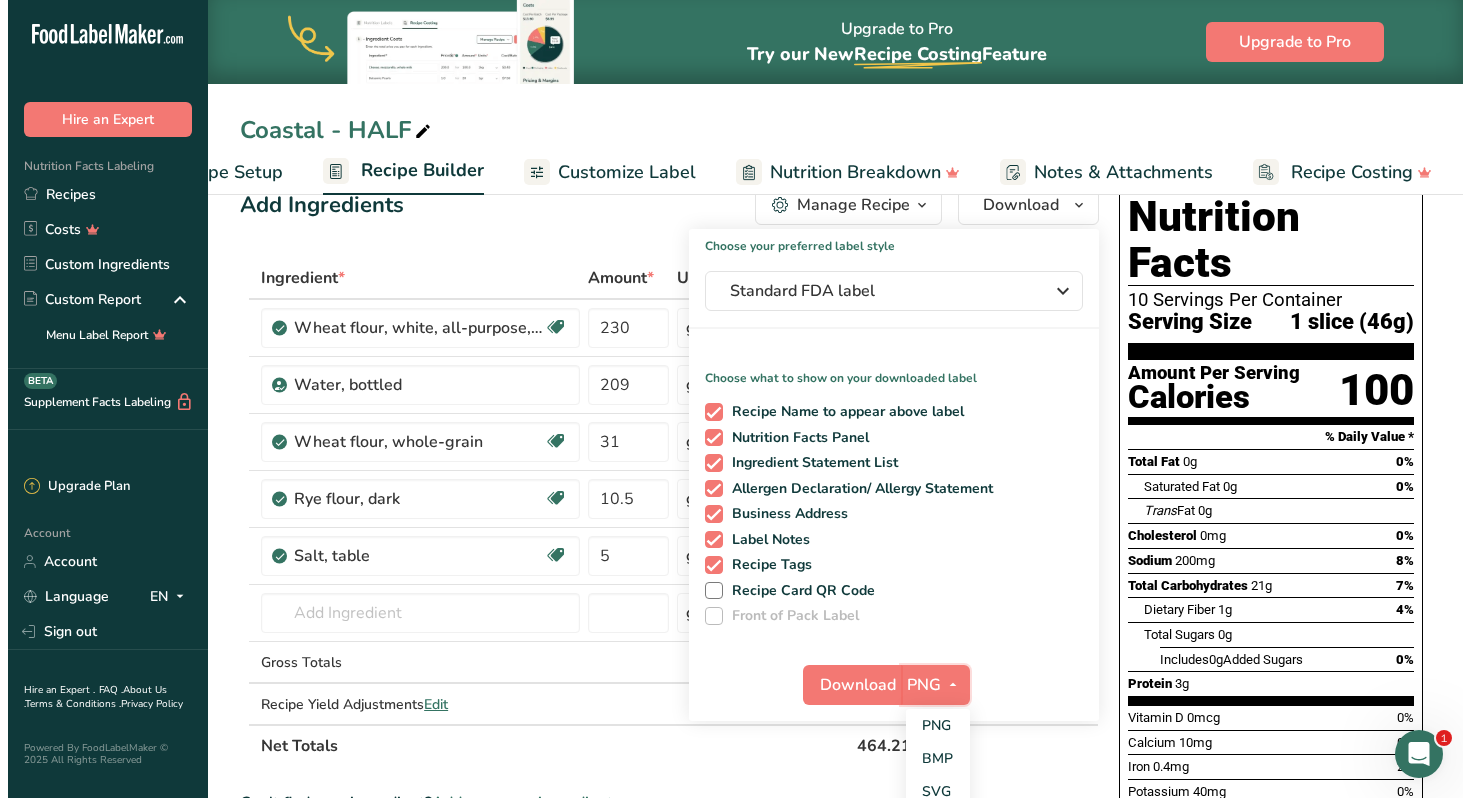 scroll, scrollTop: 317, scrollLeft: 0, axis: vertical 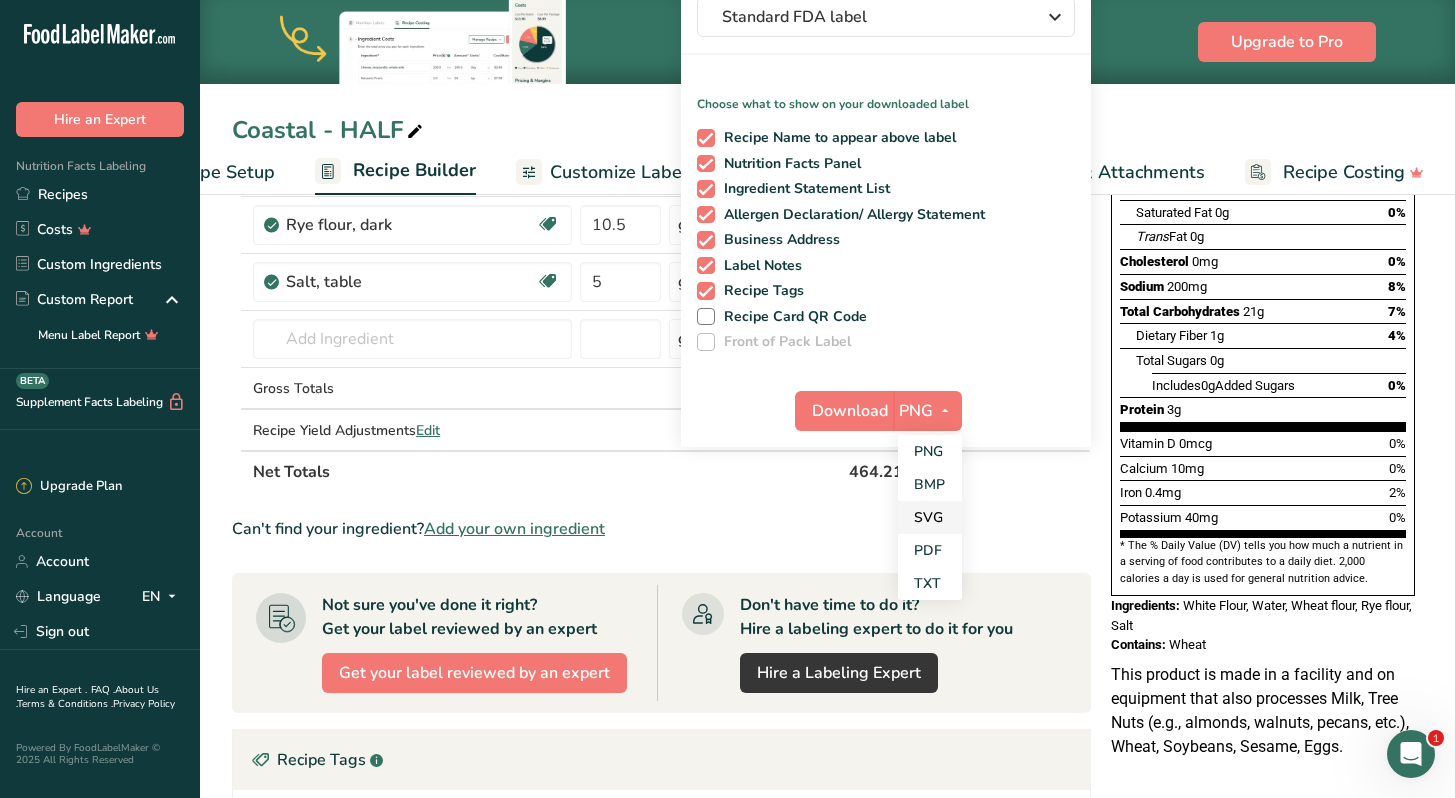 click on "SVG" at bounding box center [930, 517] 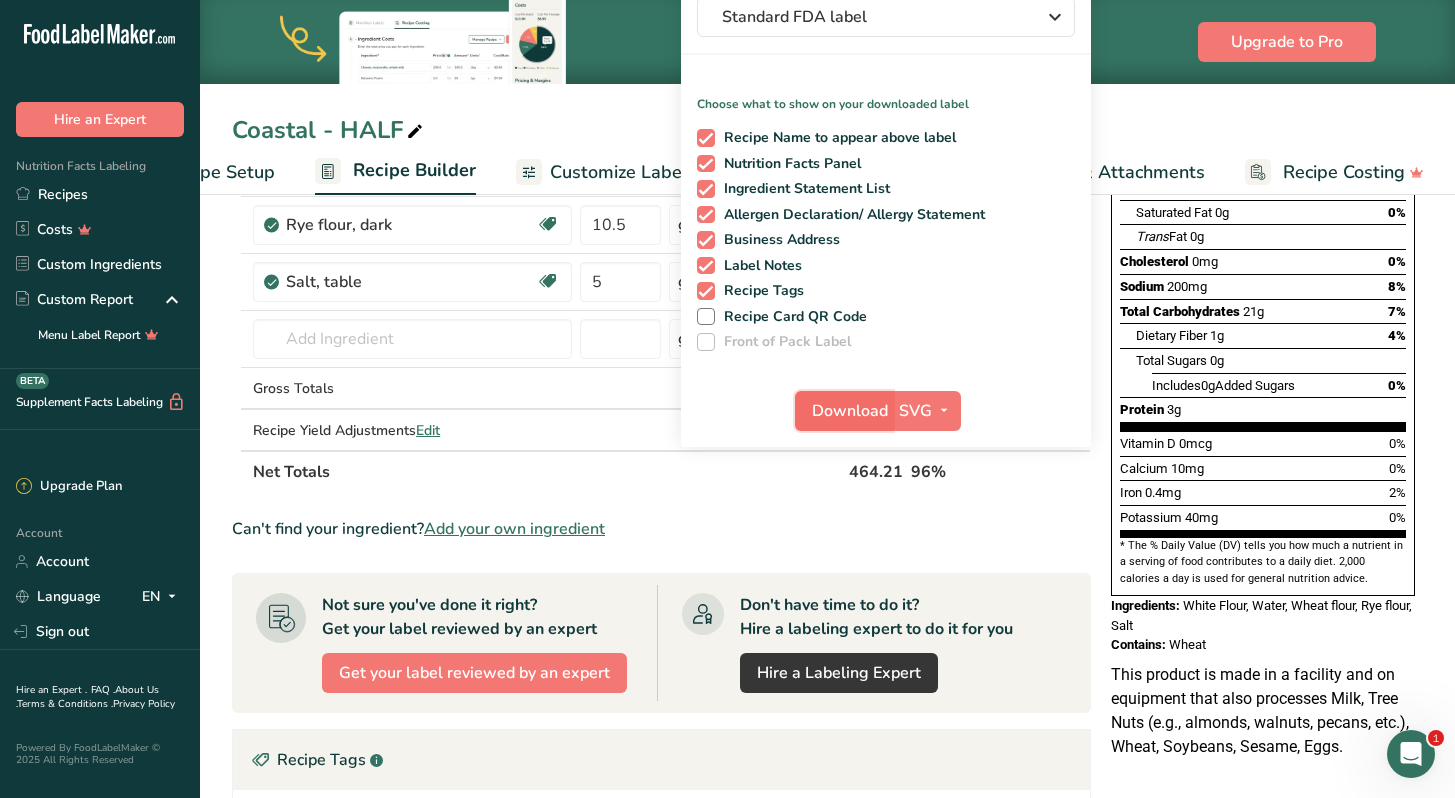 click on "Download" at bounding box center [844, 411] 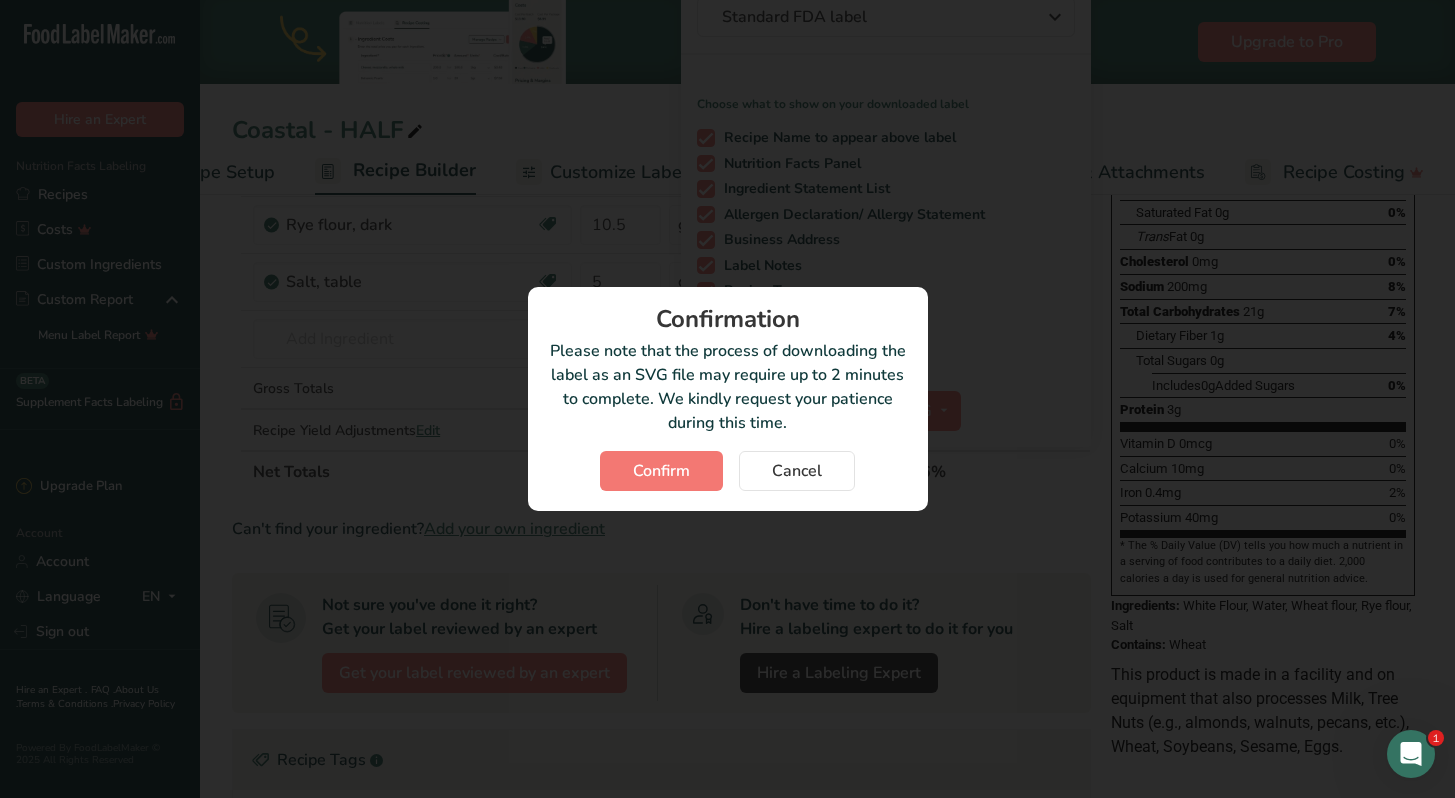 scroll, scrollTop: 0, scrollLeft: 89, axis: horizontal 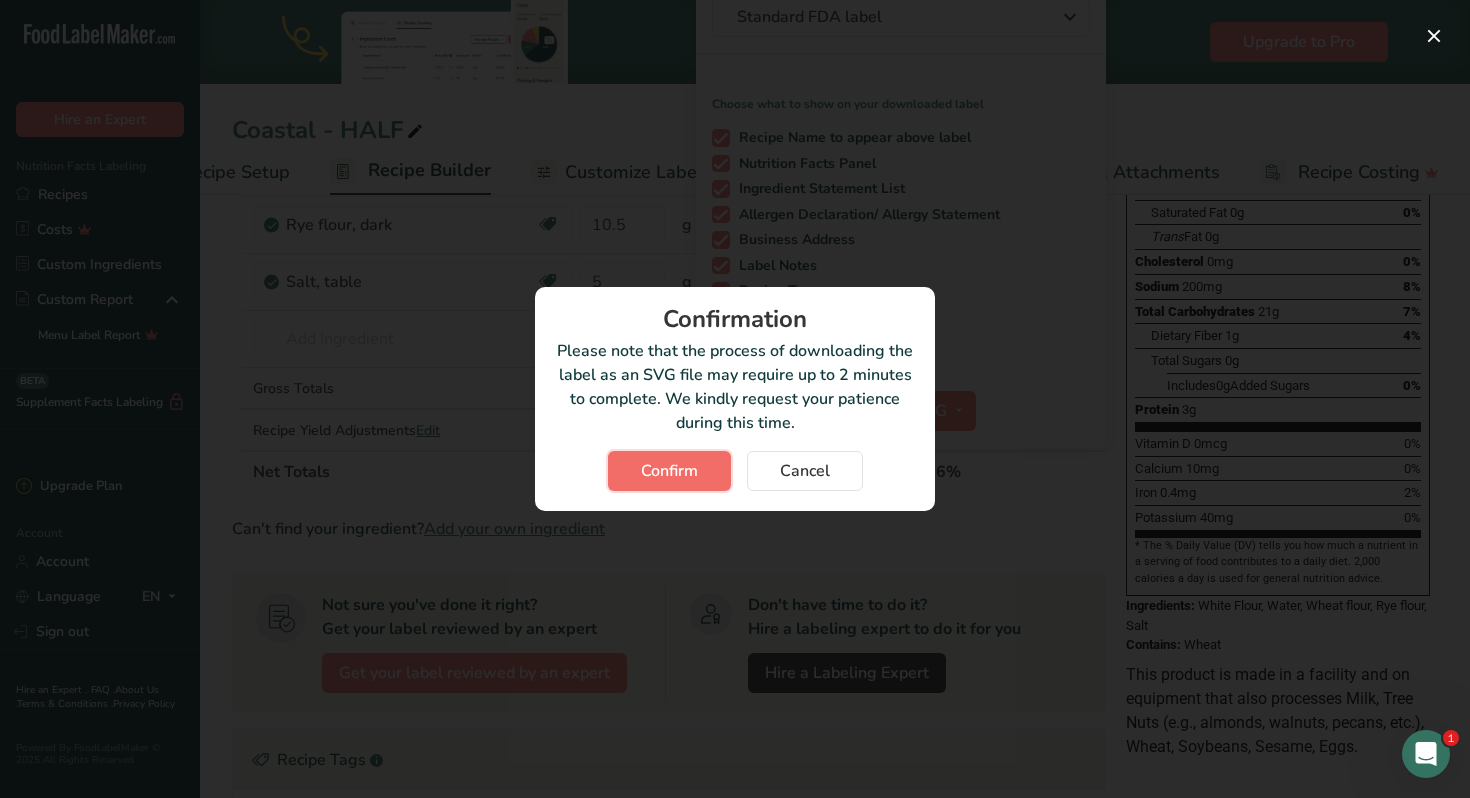 click on "Confirm" at bounding box center (669, 471) 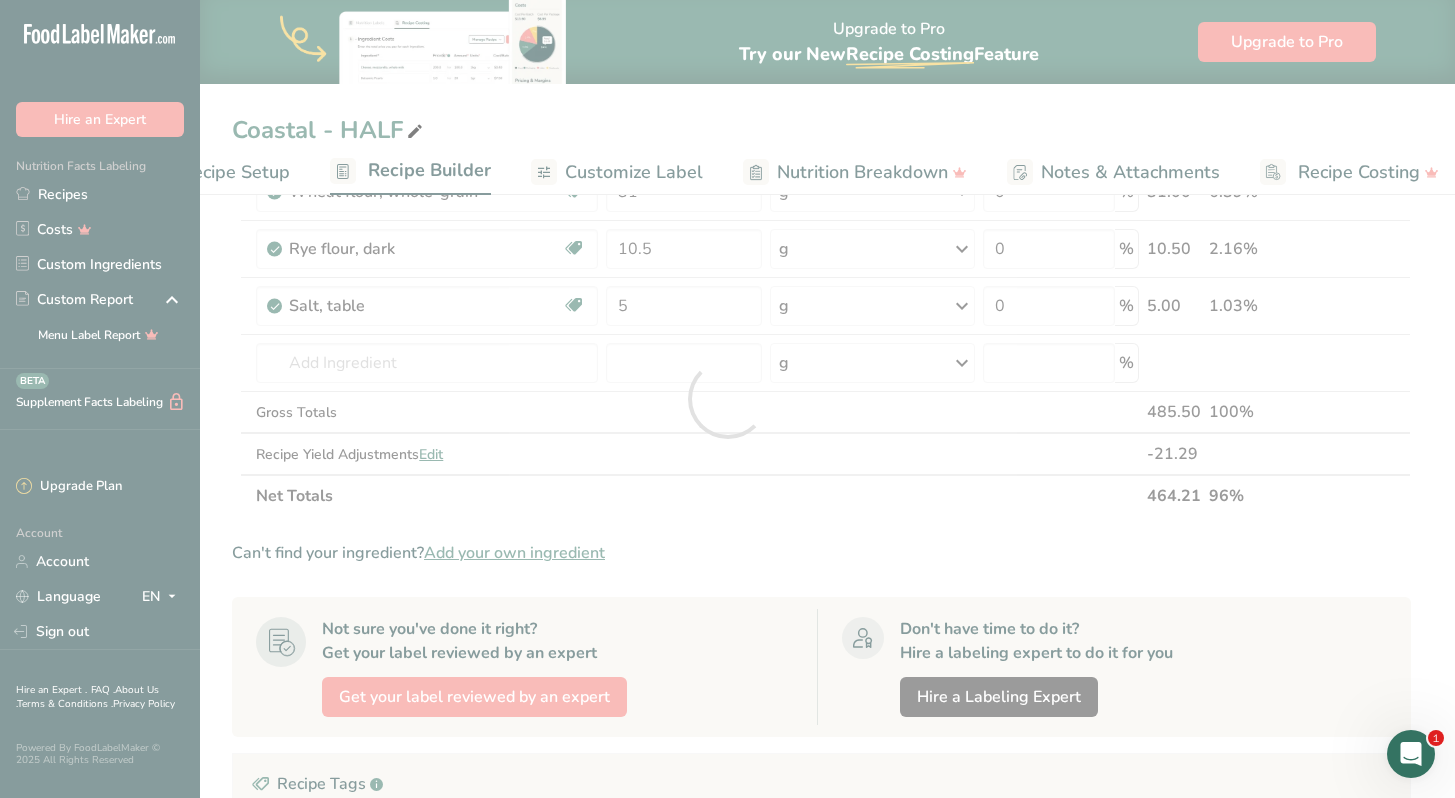 scroll, scrollTop: 0, scrollLeft: 0, axis: both 